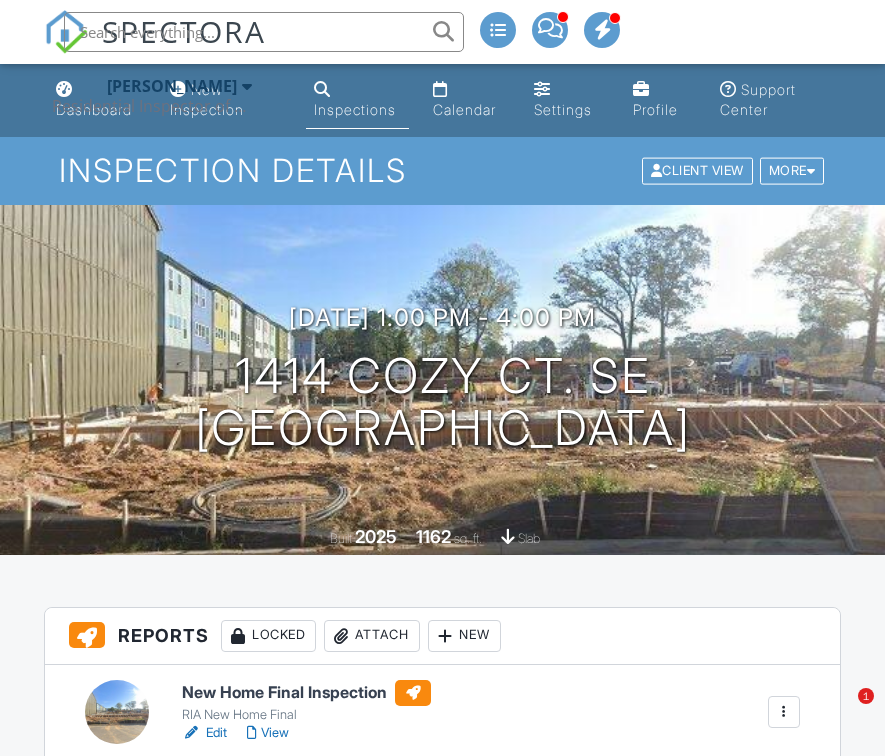 scroll, scrollTop: 0, scrollLeft: 0, axis: both 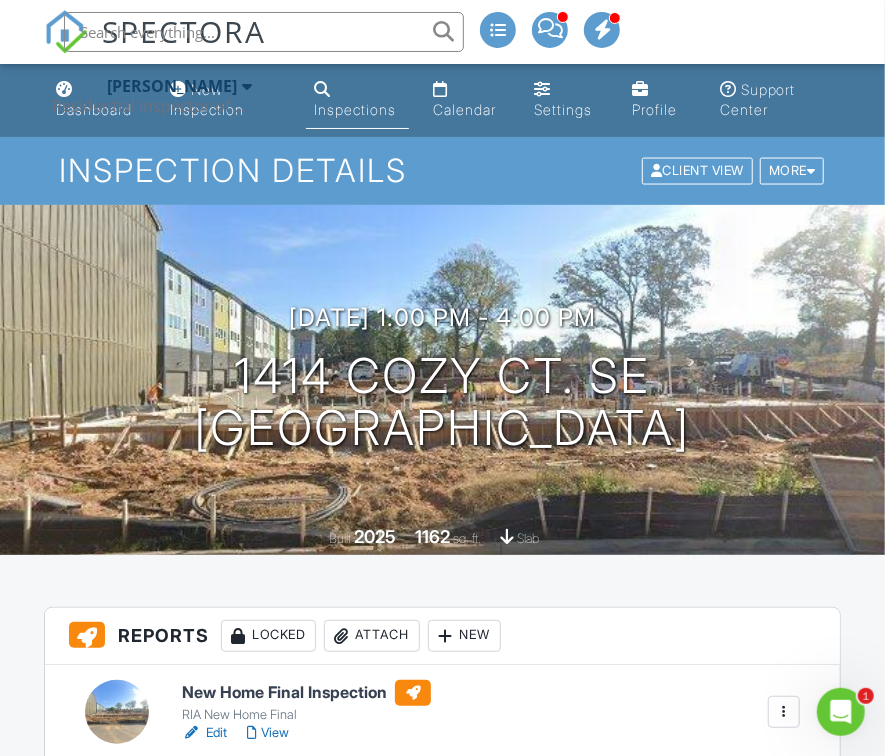 paste on "418 Laurel Spring Ct" 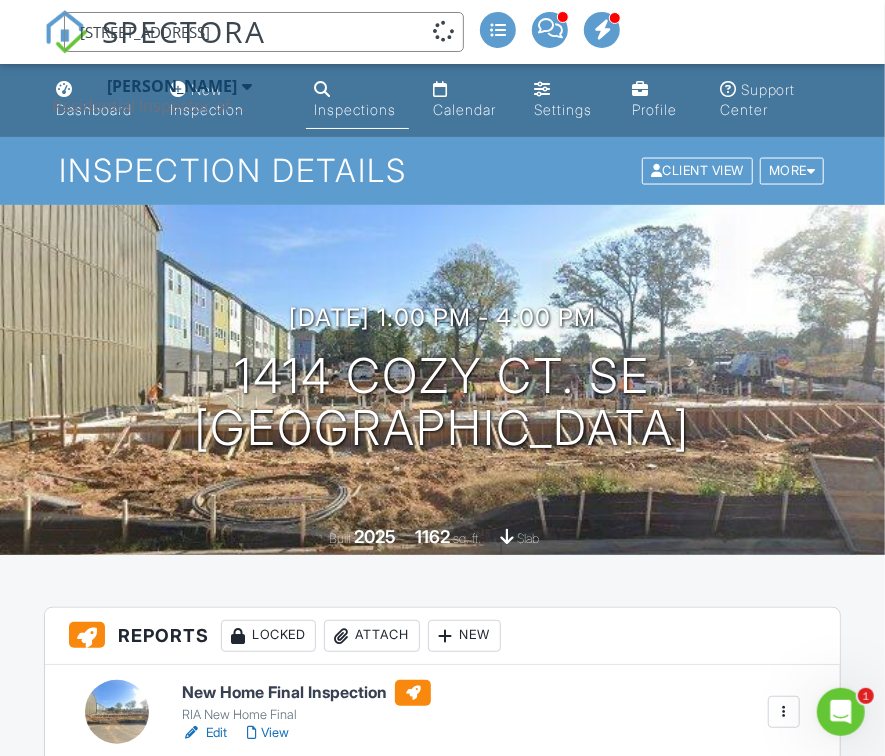click on "418 Laurel Spring Ct" at bounding box center [264, 32] 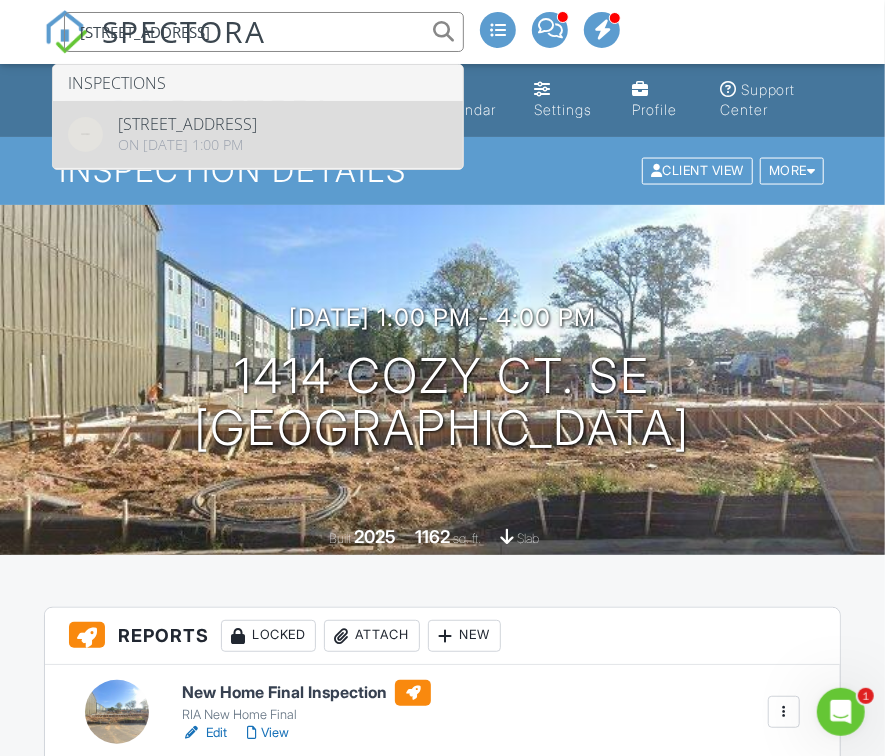 type on "418 Laurel Spring Ct" 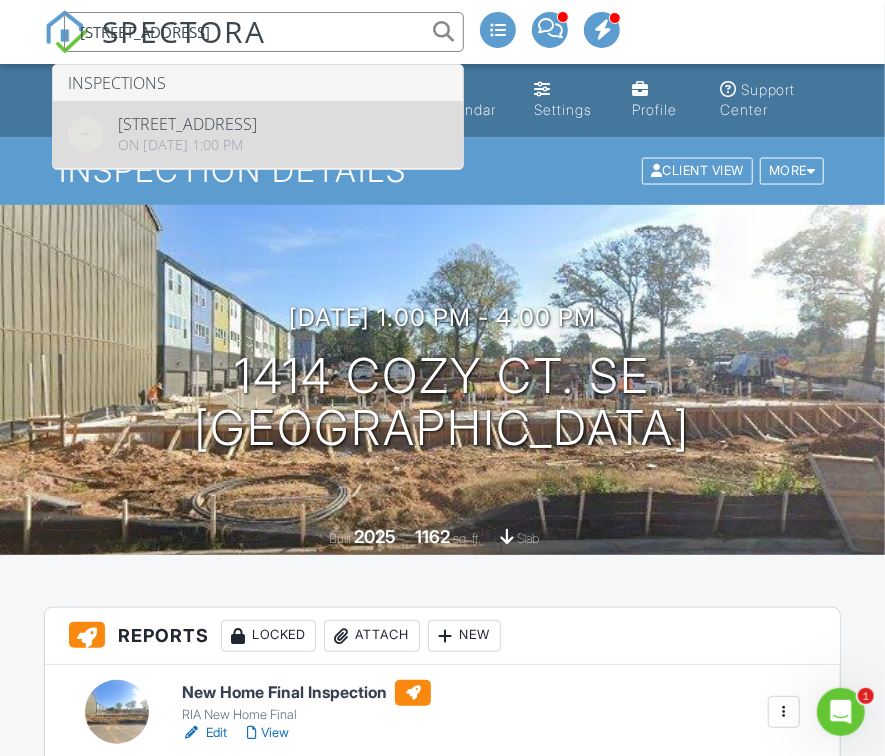 type 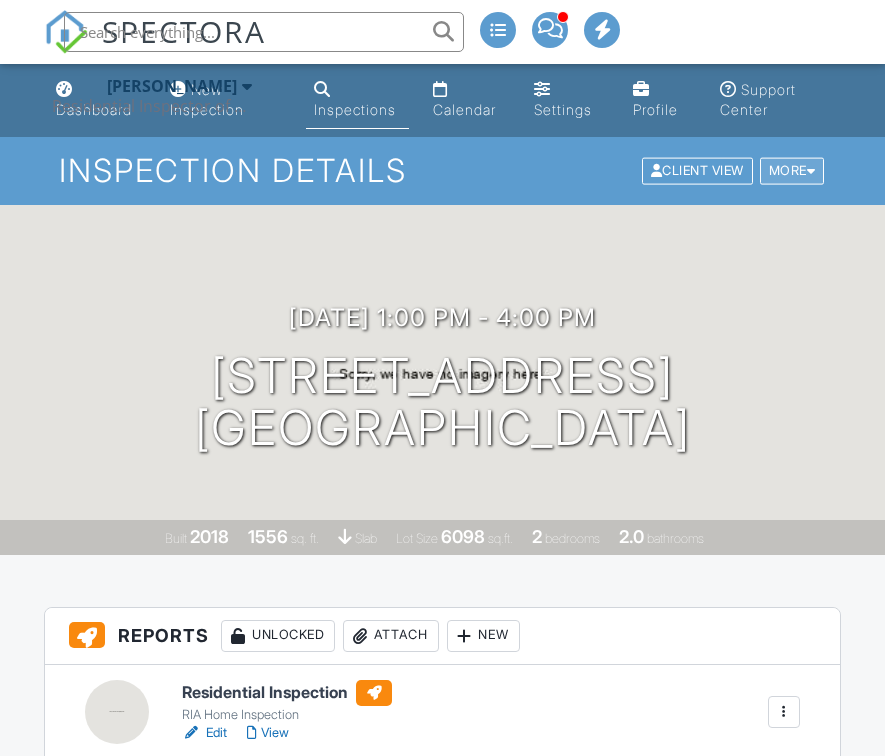 scroll, scrollTop: 0, scrollLeft: 0, axis: both 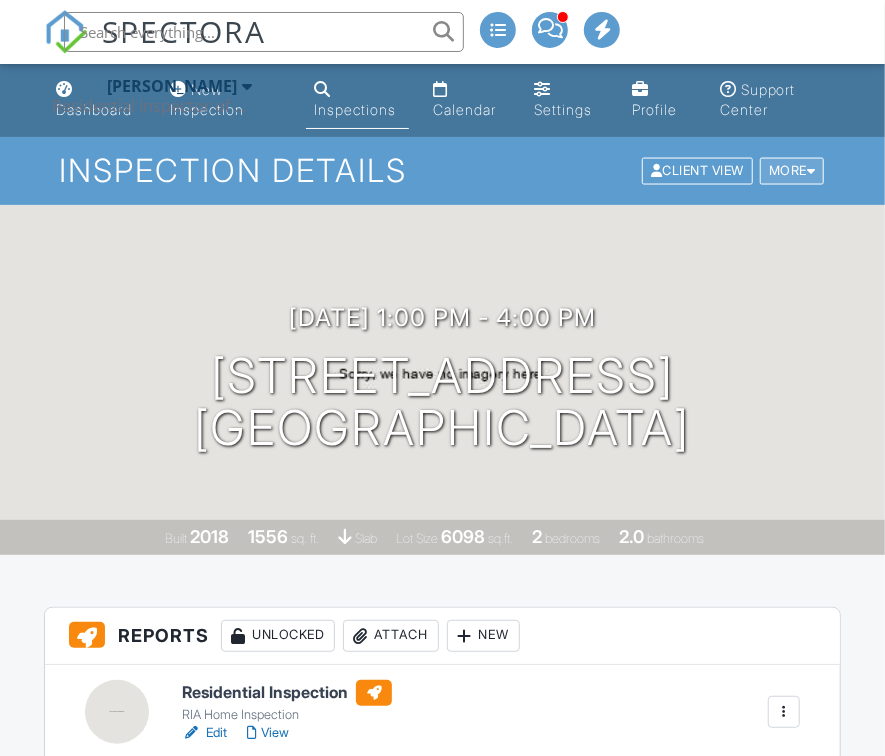 click at bounding box center [811, 171] 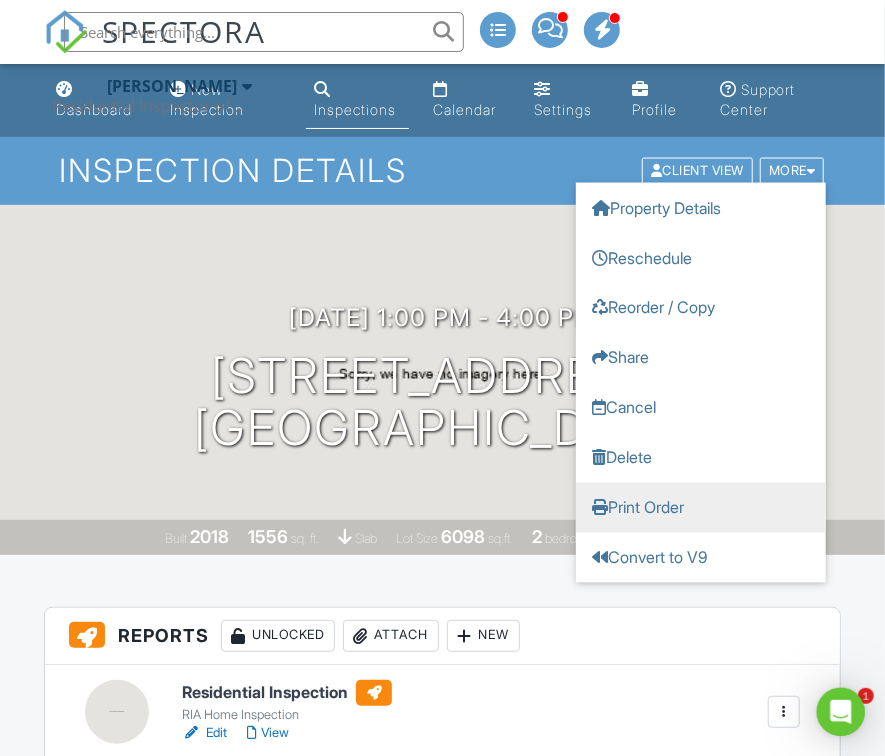 scroll, scrollTop: 0, scrollLeft: 0, axis: both 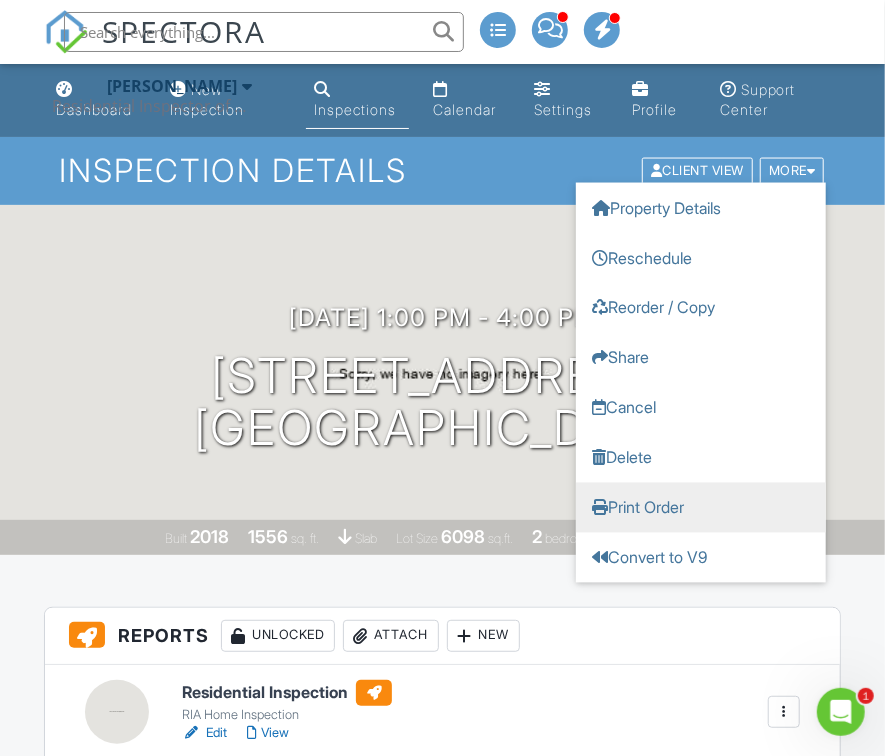 click on "Print Order" at bounding box center (701, 508) 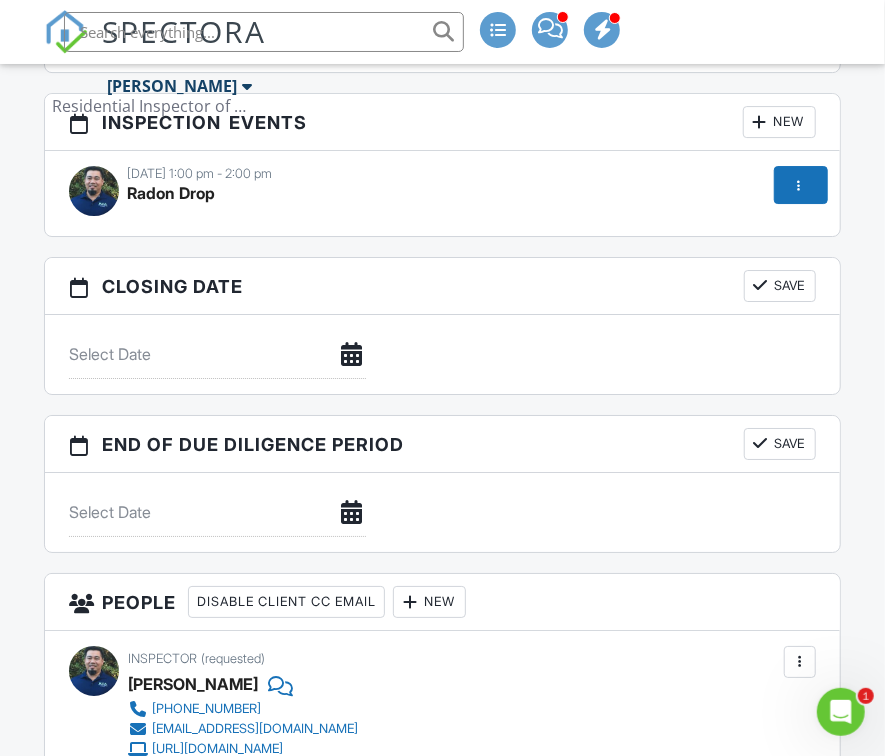 scroll, scrollTop: 5100, scrollLeft: 0, axis: vertical 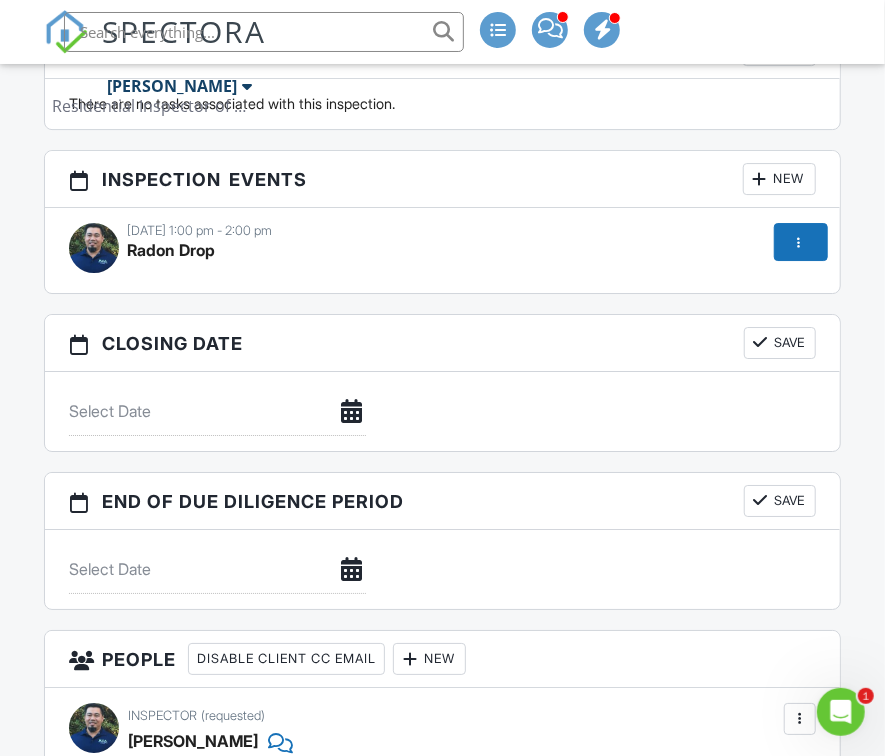 click at bounding box center [799, 242] 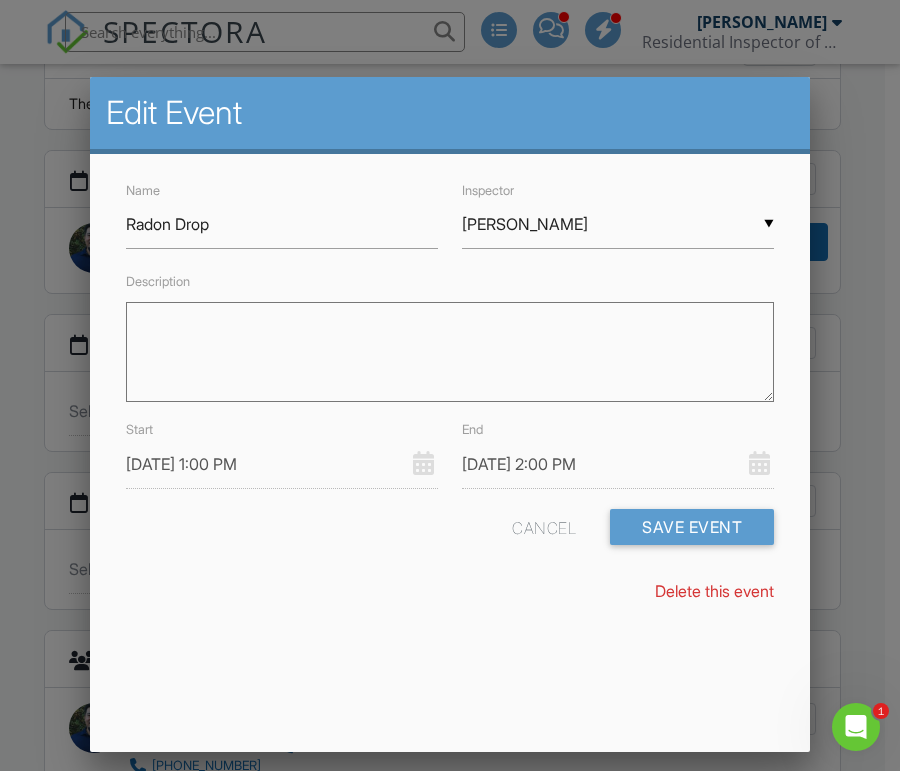 click at bounding box center [450, 382] 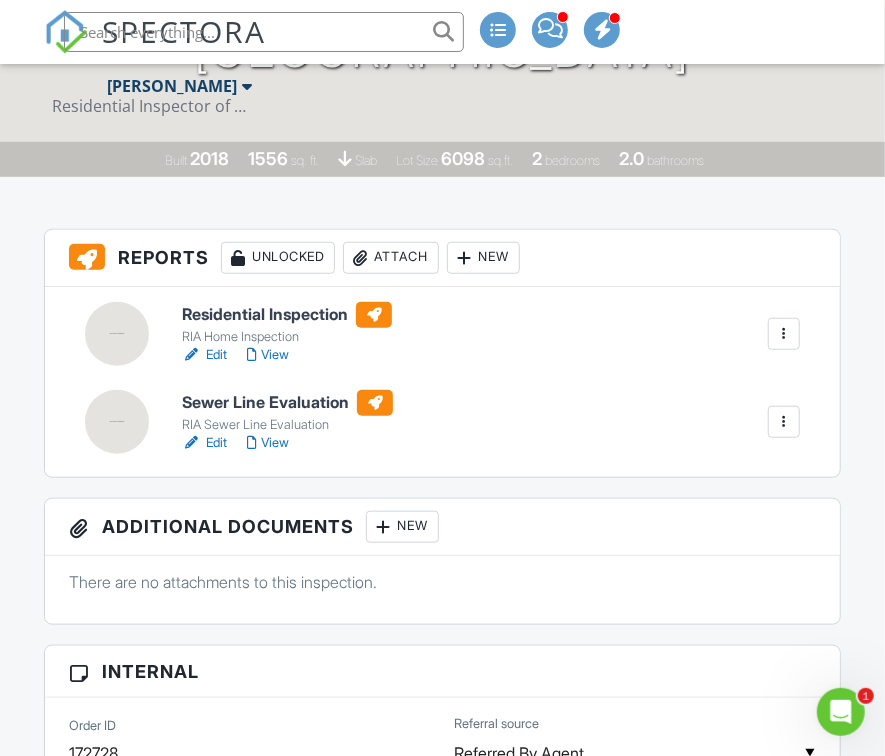 scroll, scrollTop: 0, scrollLeft: 0, axis: both 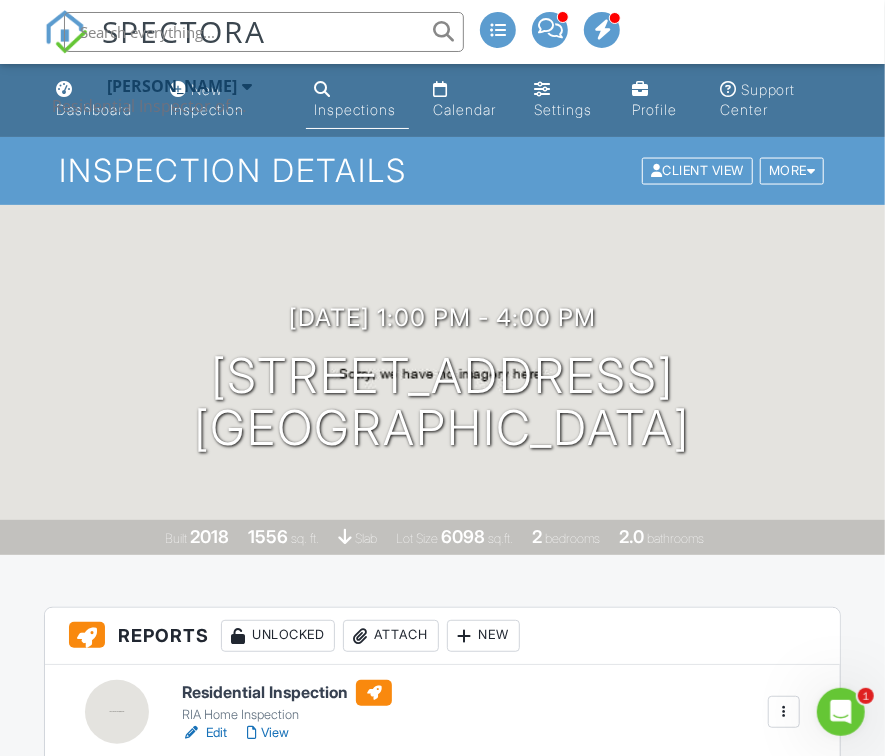 click at bounding box center [264, 32] 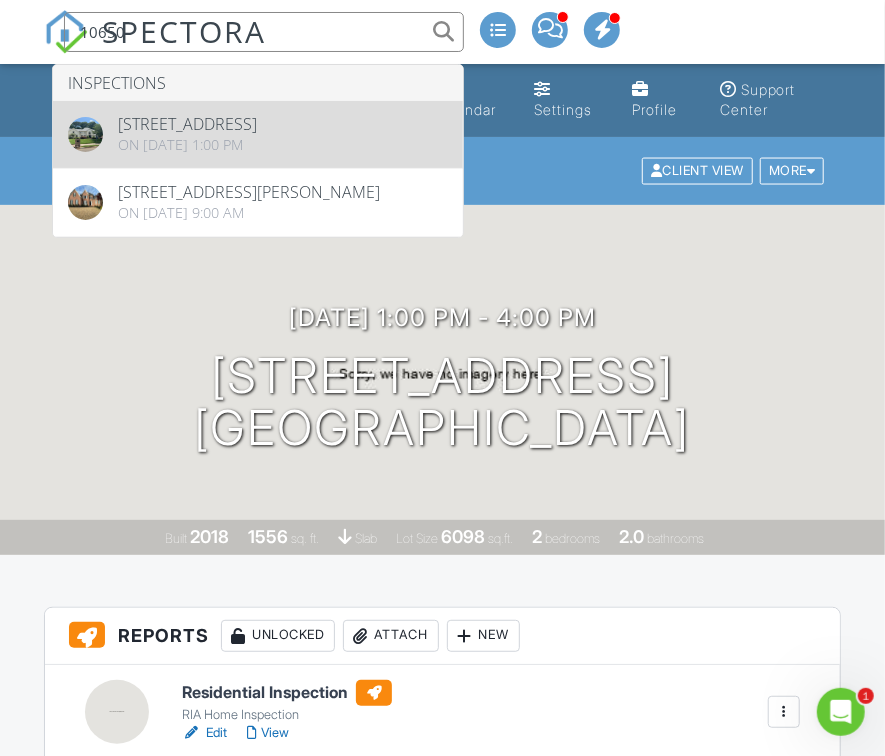 type on "10650" 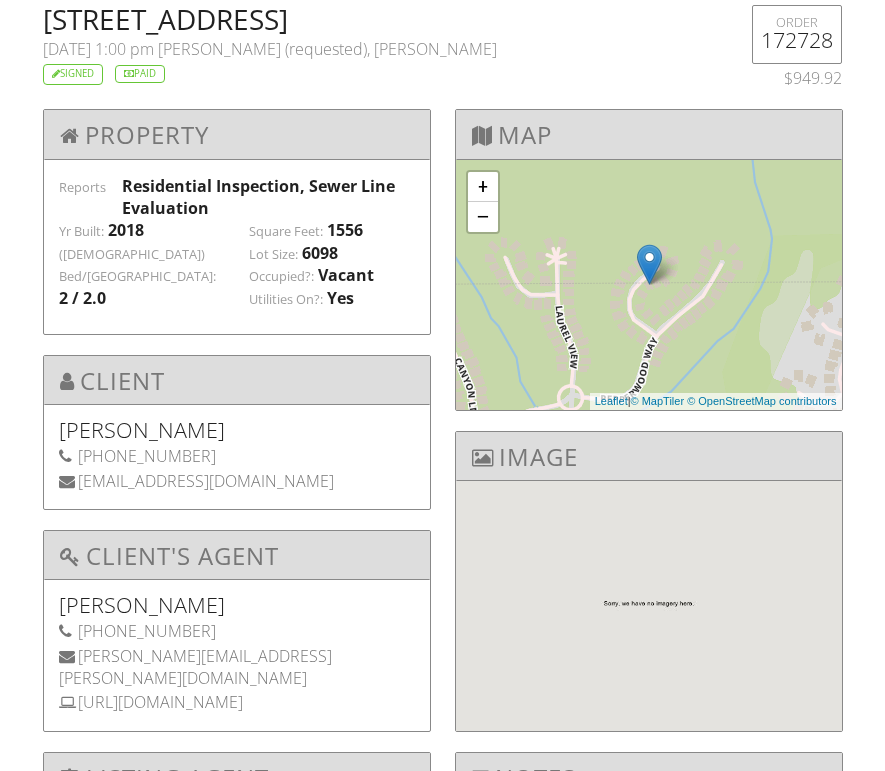 scroll, scrollTop: 0, scrollLeft: 0, axis: both 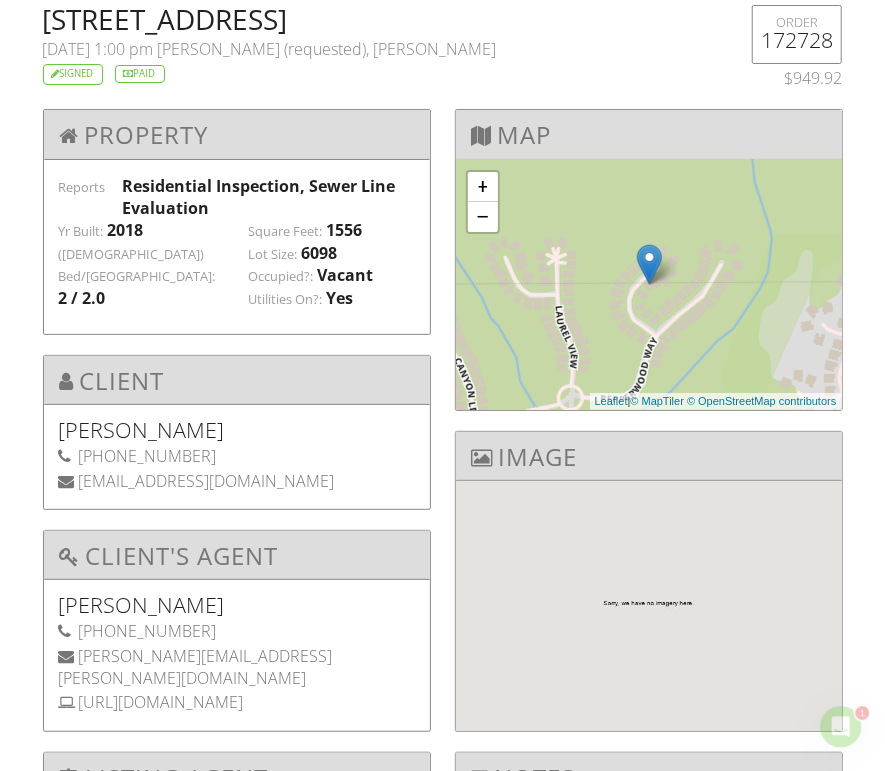click on "[STREET_ADDRESS]" at bounding box center [374, 19] 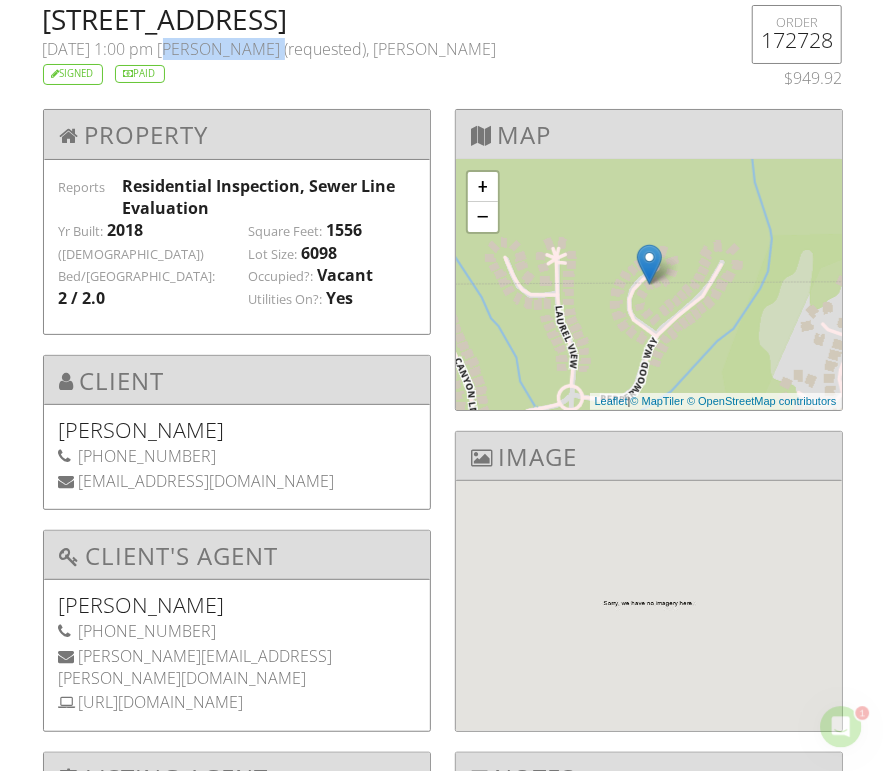 drag, startPoint x: 206, startPoint y: 50, endPoint x: 261, endPoint y: 49, distance: 55.00909 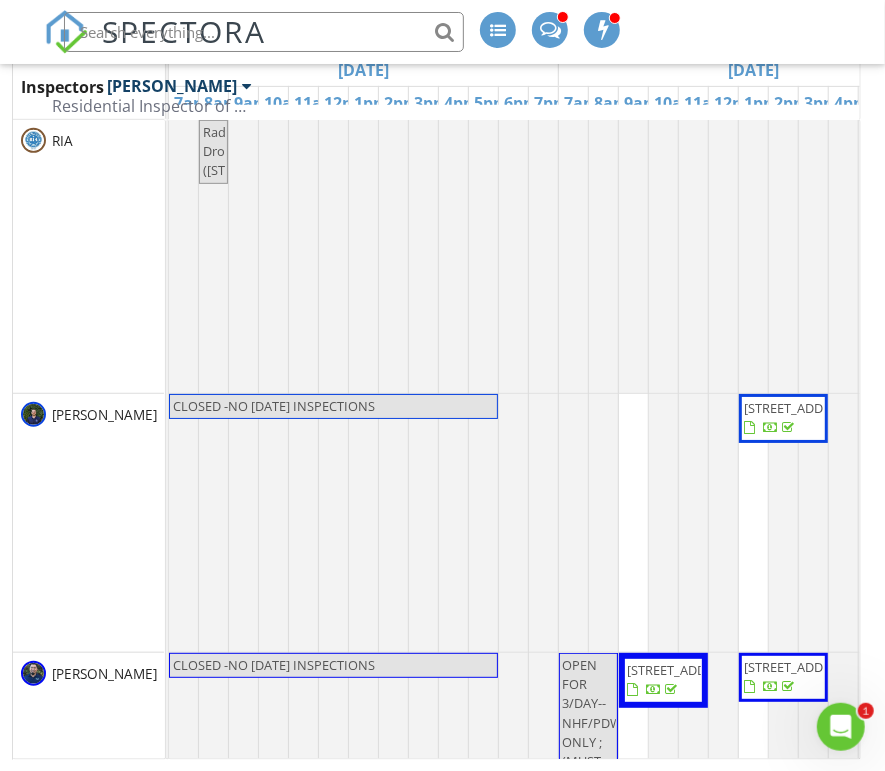 scroll, scrollTop: 0, scrollLeft: 0, axis: both 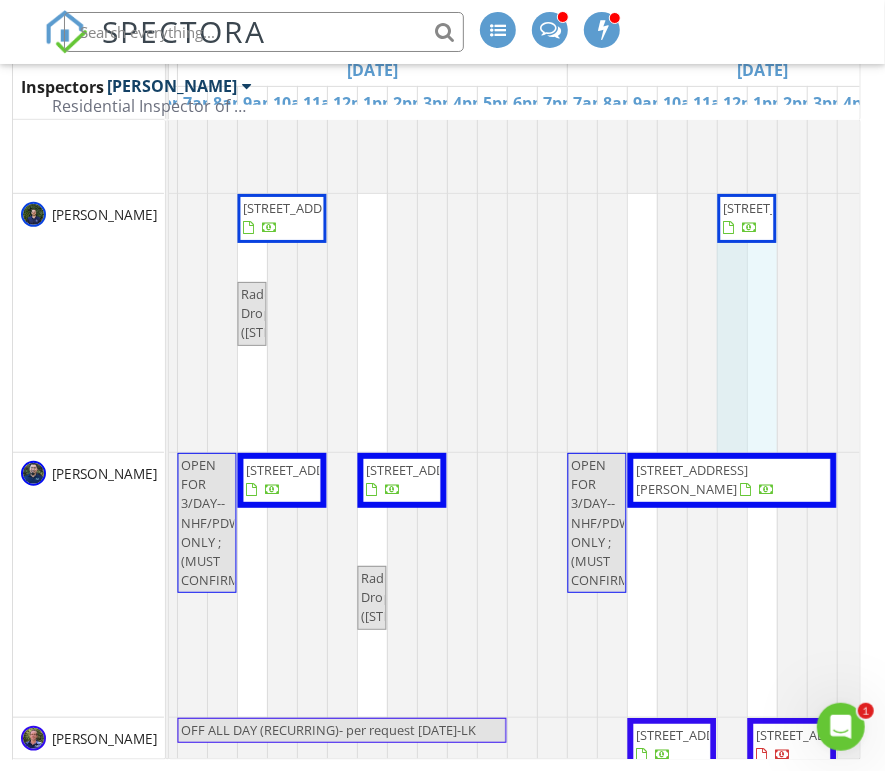 drag, startPoint x: 740, startPoint y: 282, endPoint x: 756, endPoint y: 280, distance: 16.124516 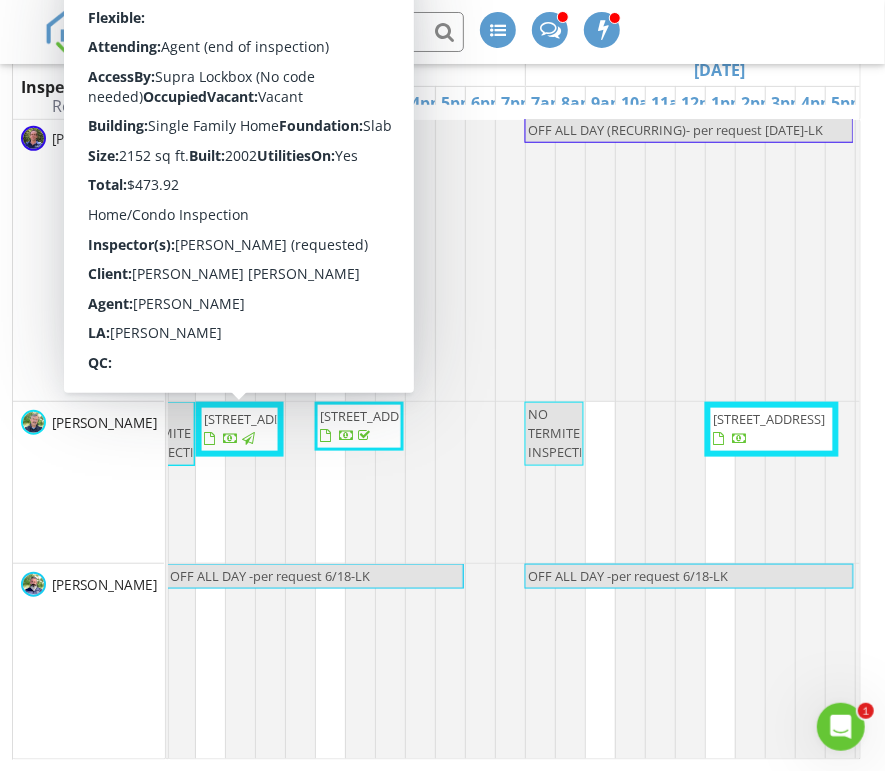 click on "5195 Oaks Landing Ct, Sugar Hill 30518" at bounding box center [261, 419] 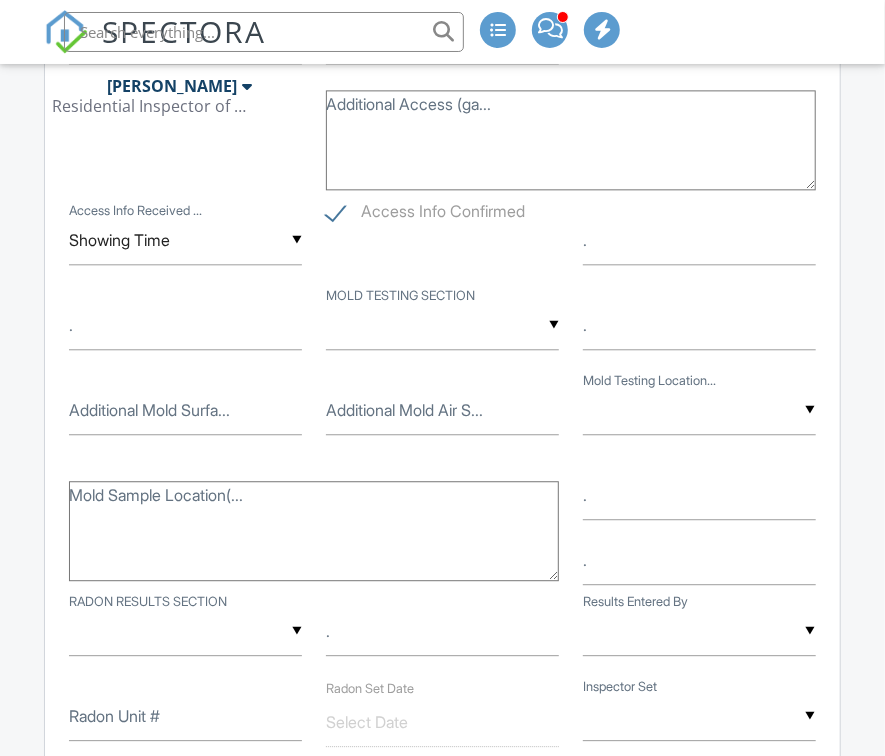 scroll, scrollTop: 1999, scrollLeft: 0, axis: vertical 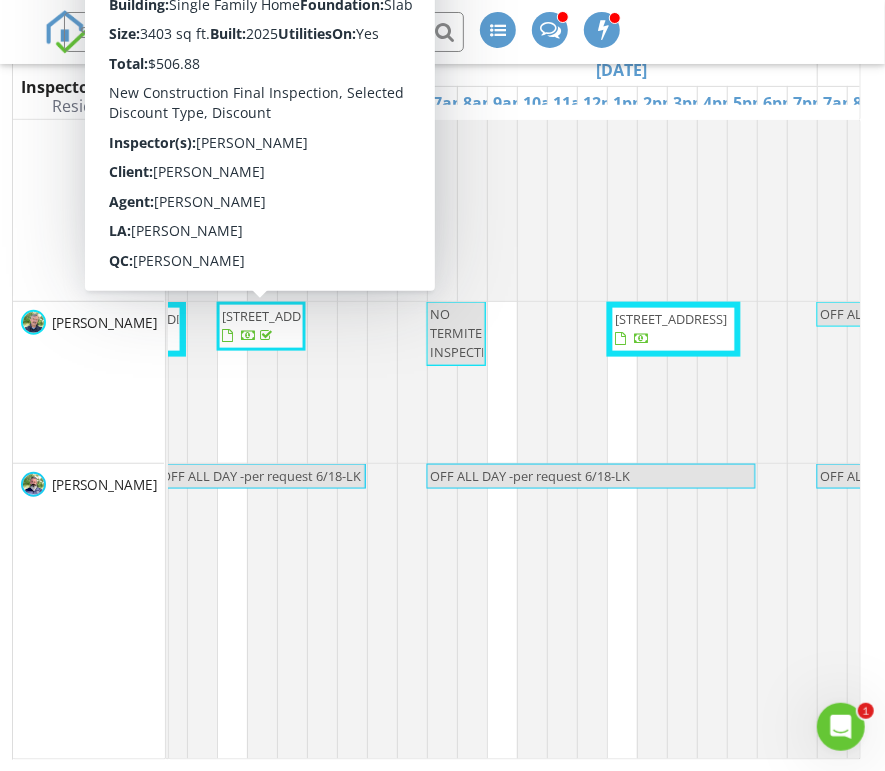 click on "[STREET_ADDRESS]" at bounding box center [279, 316] 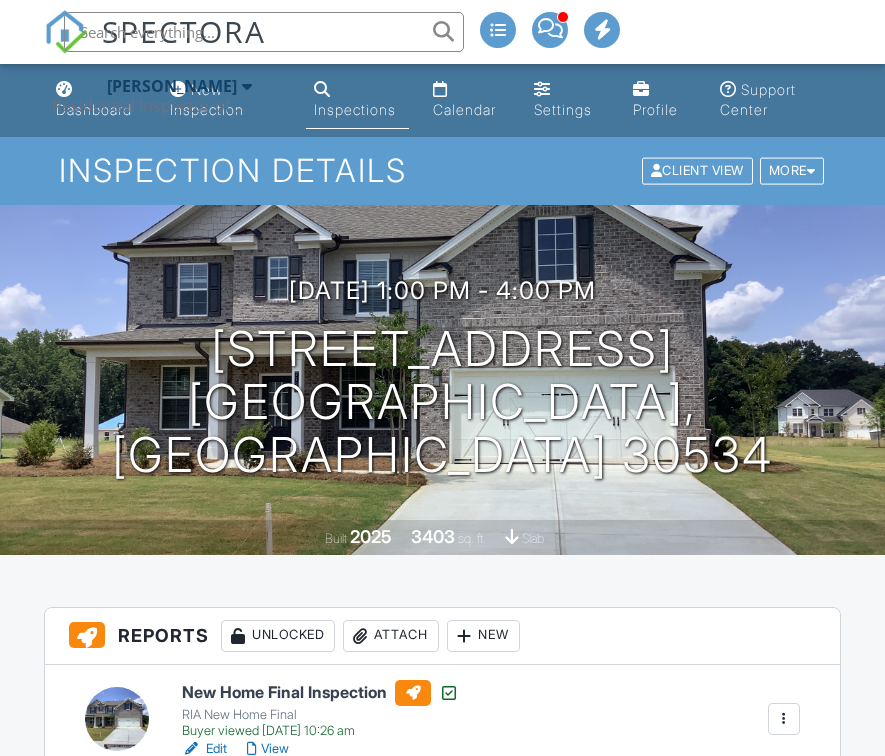scroll, scrollTop: 2213, scrollLeft: 0, axis: vertical 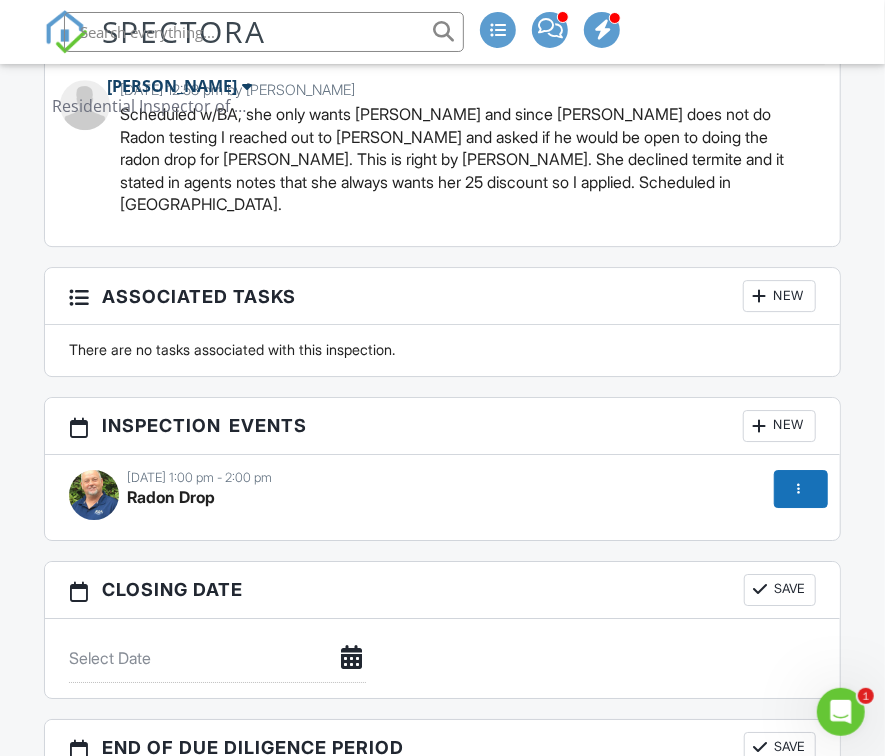 click at bounding box center [799, 489] 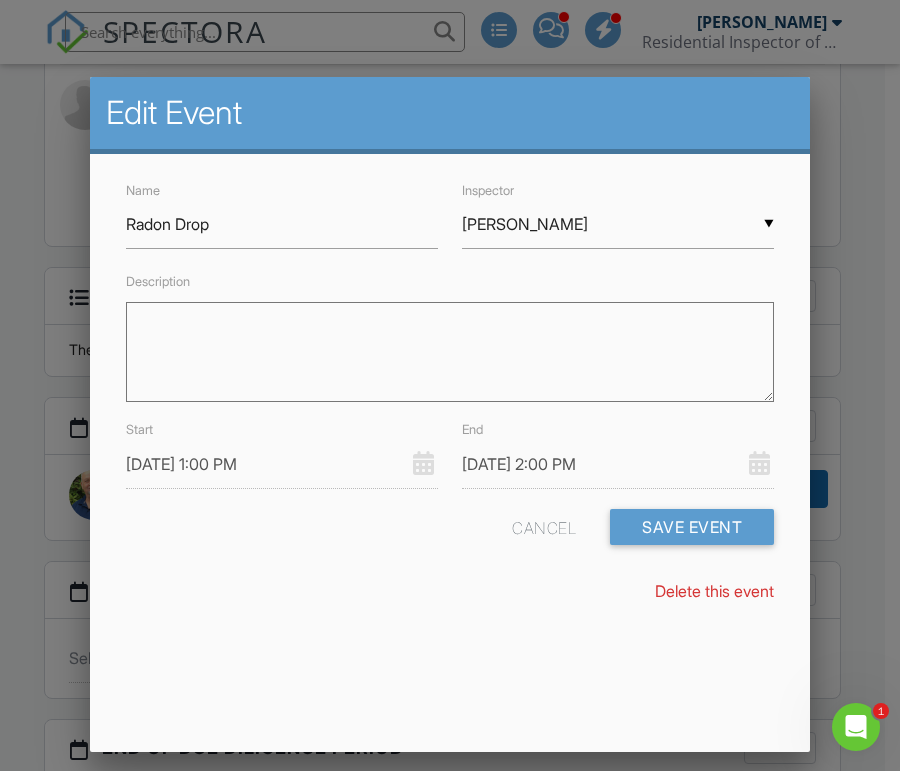 click at bounding box center [450, 382] 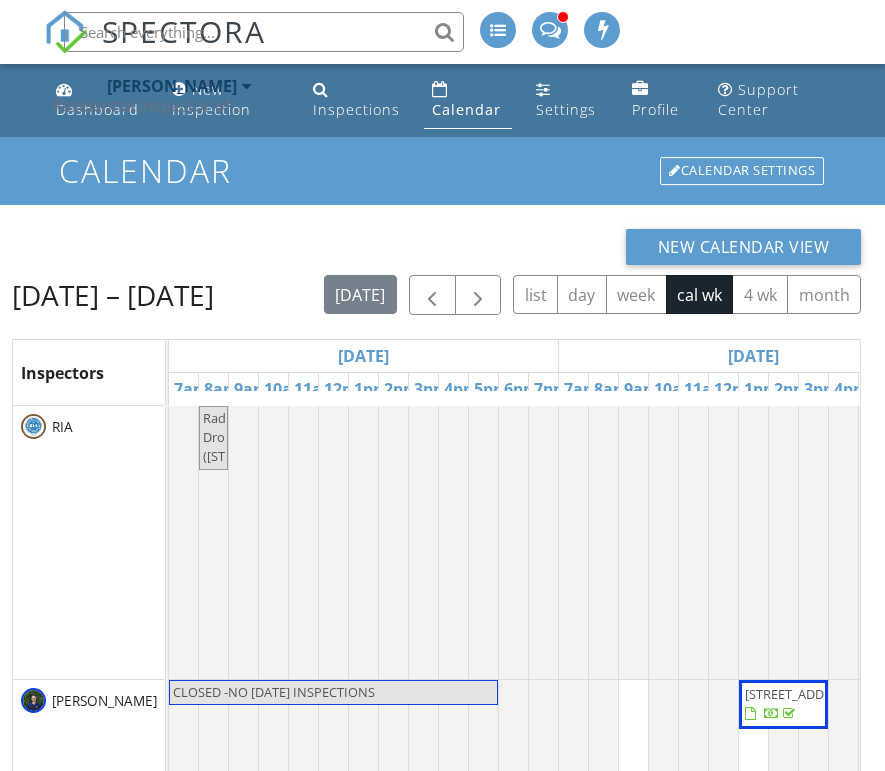 scroll, scrollTop: 286, scrollLeft: 0, axis: vertical 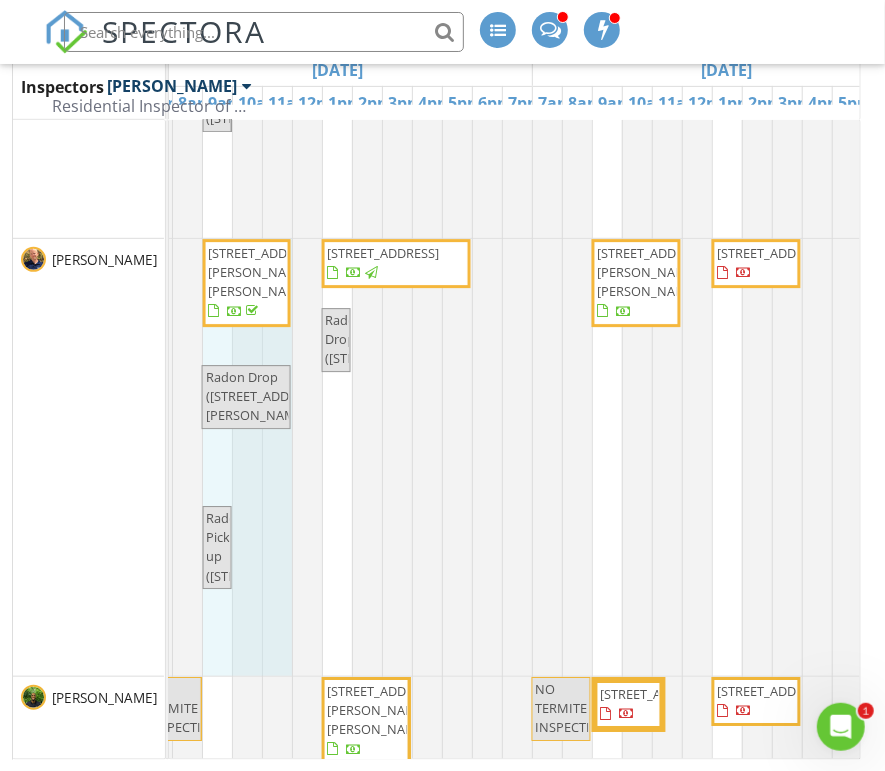 drag, startPoint x: 230, startPoint y: 409, endPoint x: 262, endPoint y: 407, distance: 32.06244 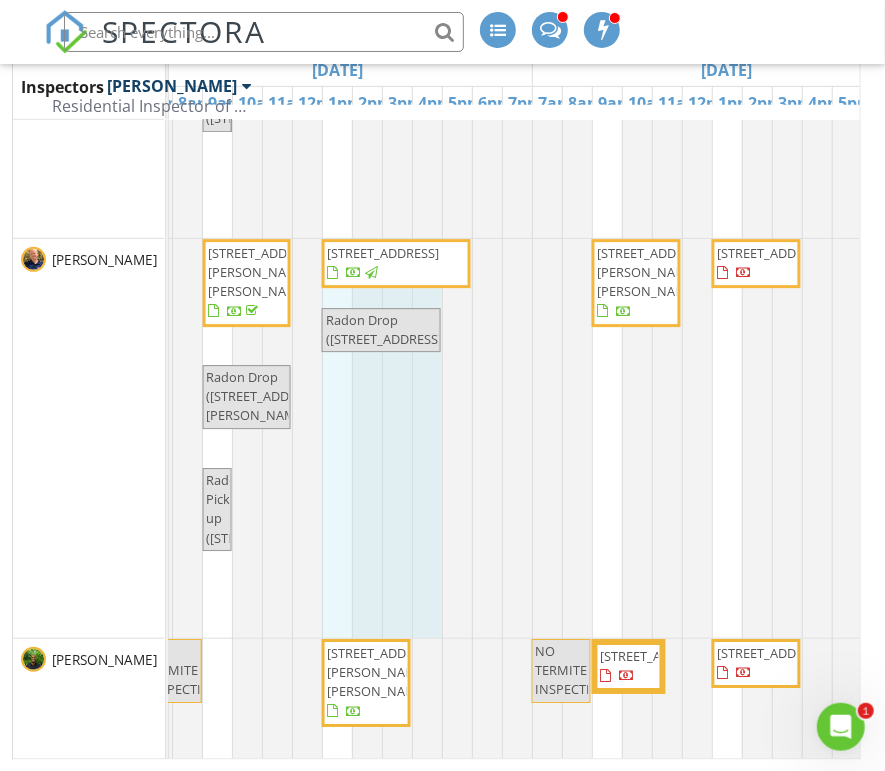 drag, startPoint x: 346, startPoint y: 393, endPoint x: 413, endPoint y: 391, distance: 67.02985 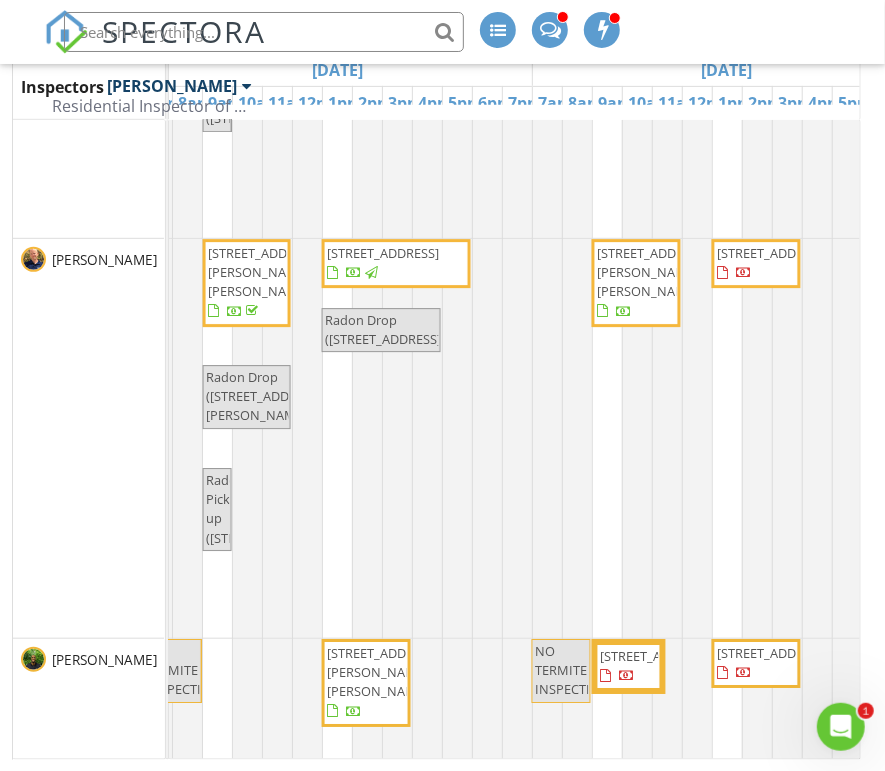 scroll, scrollTop: 2420, scrollLeft: 0, axis: vertical 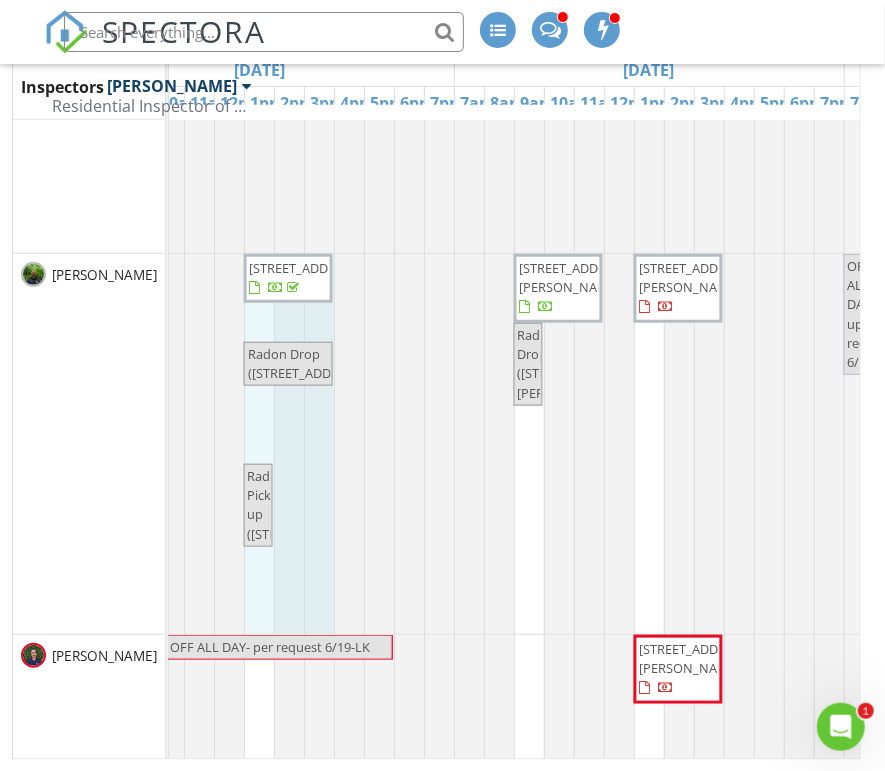 drag, startPoint x: 275, startPoint y: 421, endPoint x: 363, endPoint y: 421, distance: 88 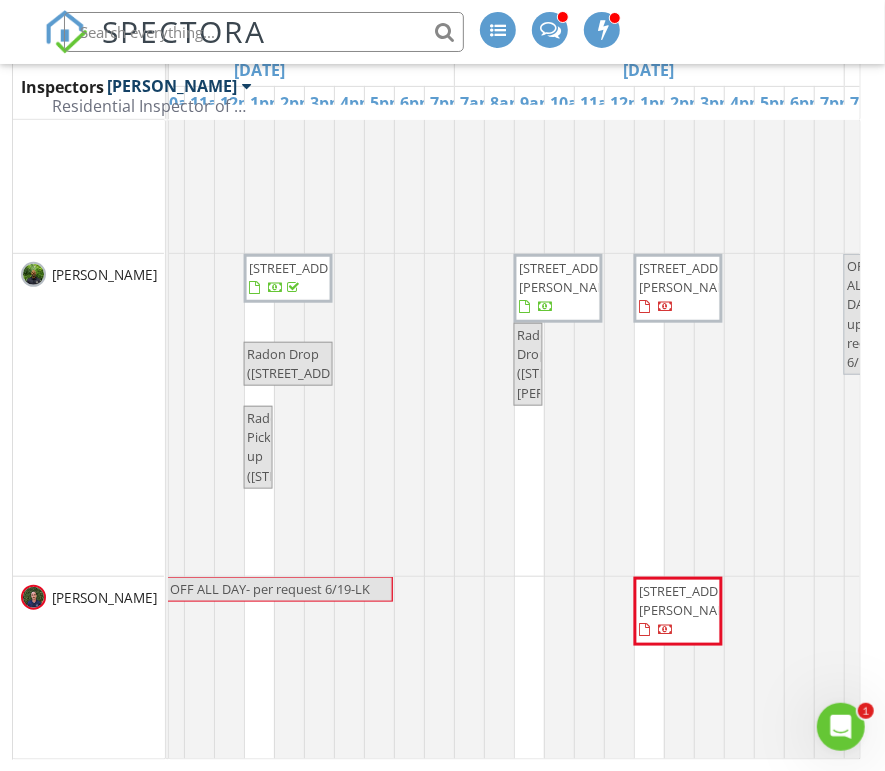 scroll, scrollTop: 6300, scrollLeft: 0, axis: vertical 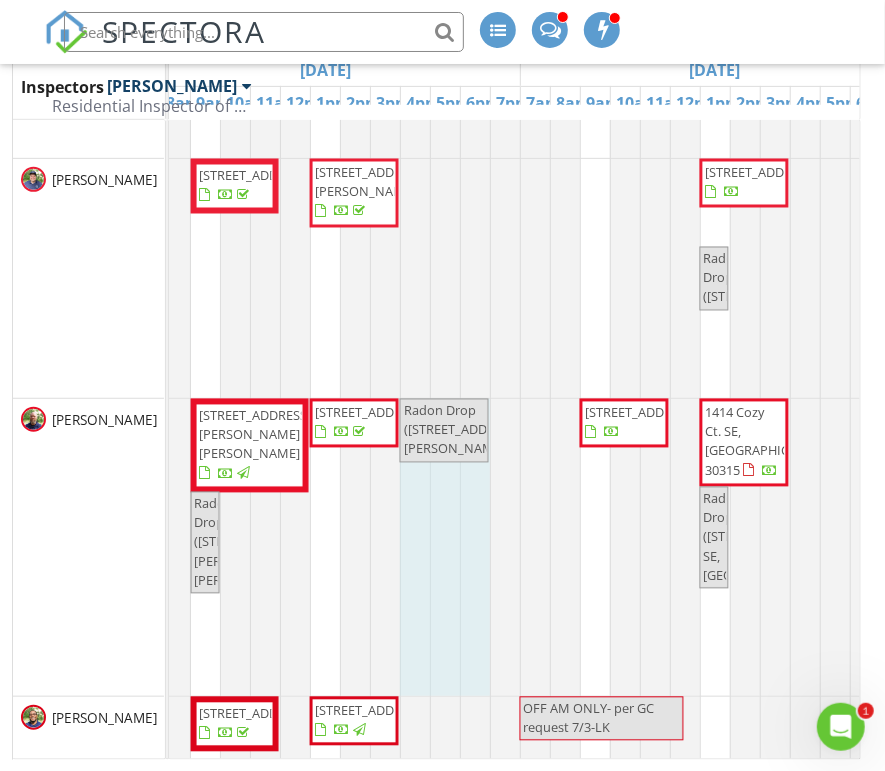 drag, startPoint x: 422, startPoint y: 490, endPoint x: 486, endPoint y: 459, distance: 71.11259 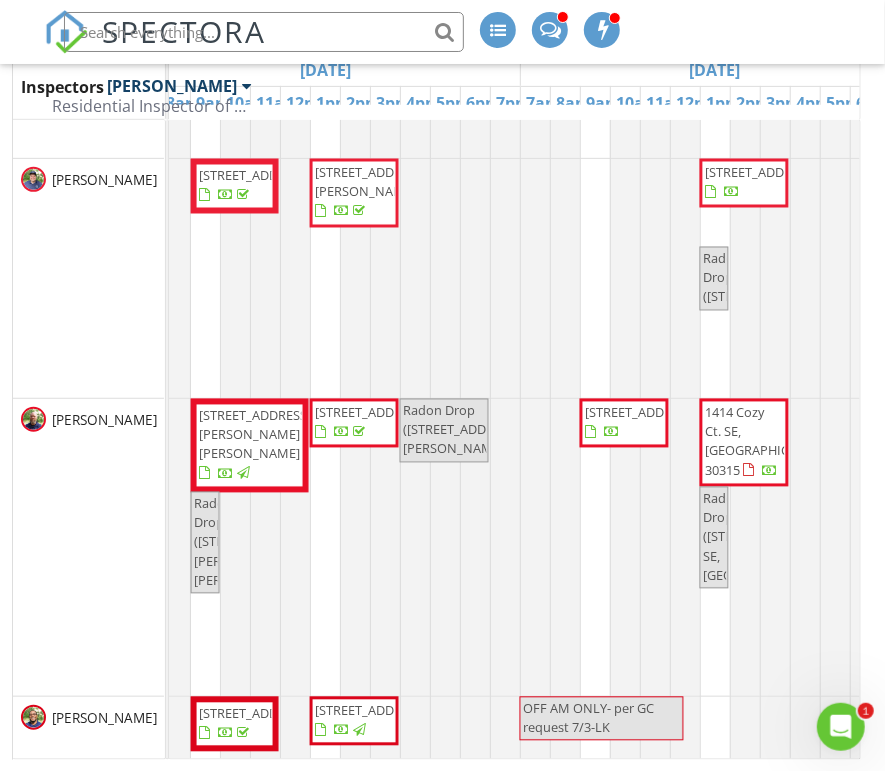 scroll, scrollTop: 6966, scrollLeft: 0, axis: vertical 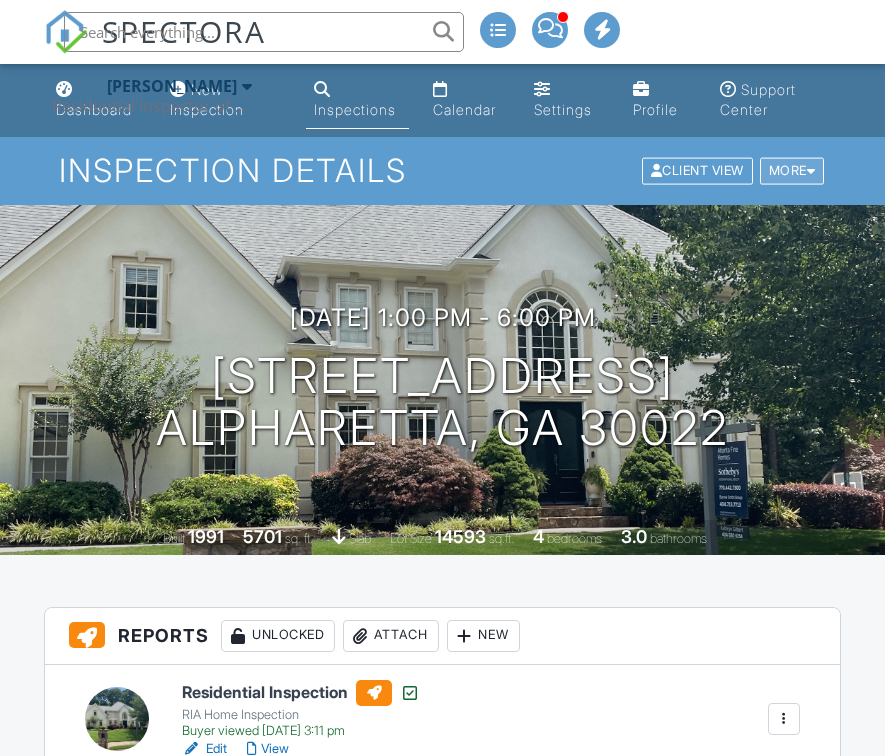 drag, startPoint x: 0, startPoint y: 0, endPoint x: 811, endPoint y: 165, distance: 827.6146 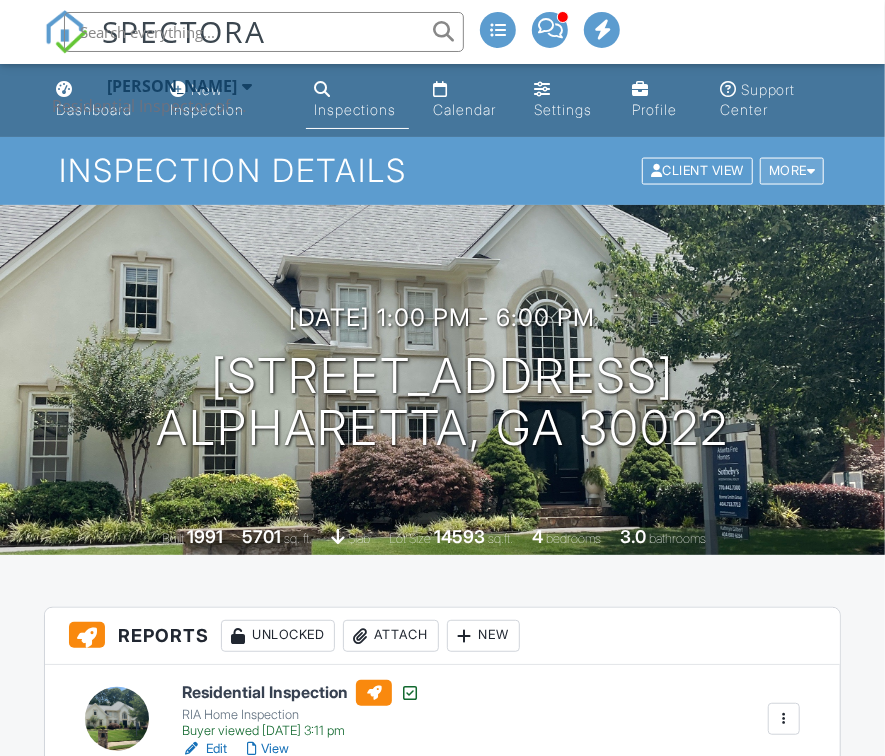 scroll, scrollTop: 0, scrollLeft: 0, axis: both 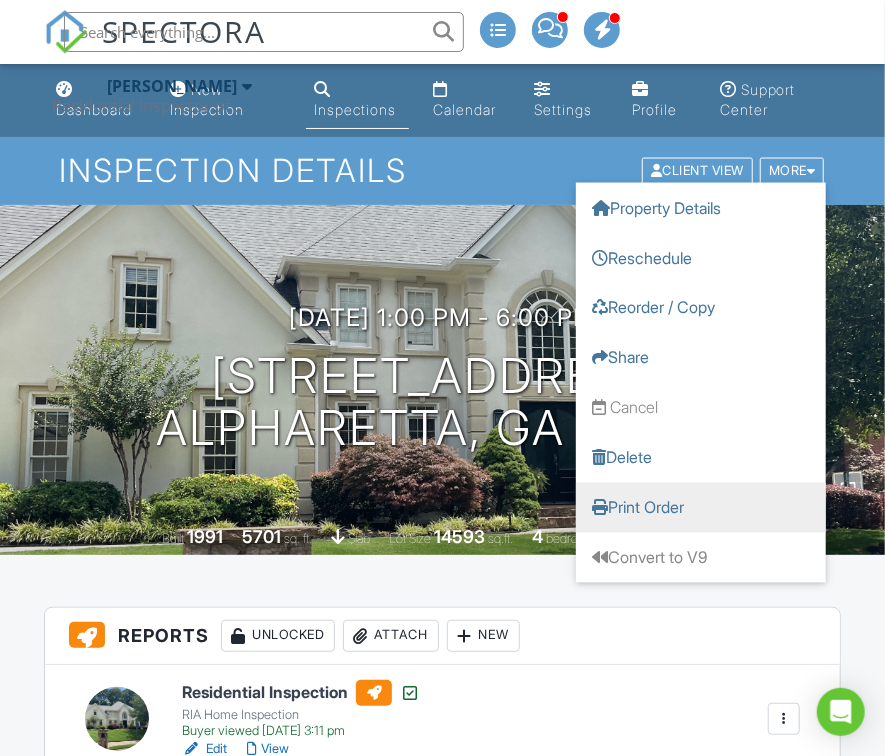 click on "Print Order" at bounding box center [701, 508] 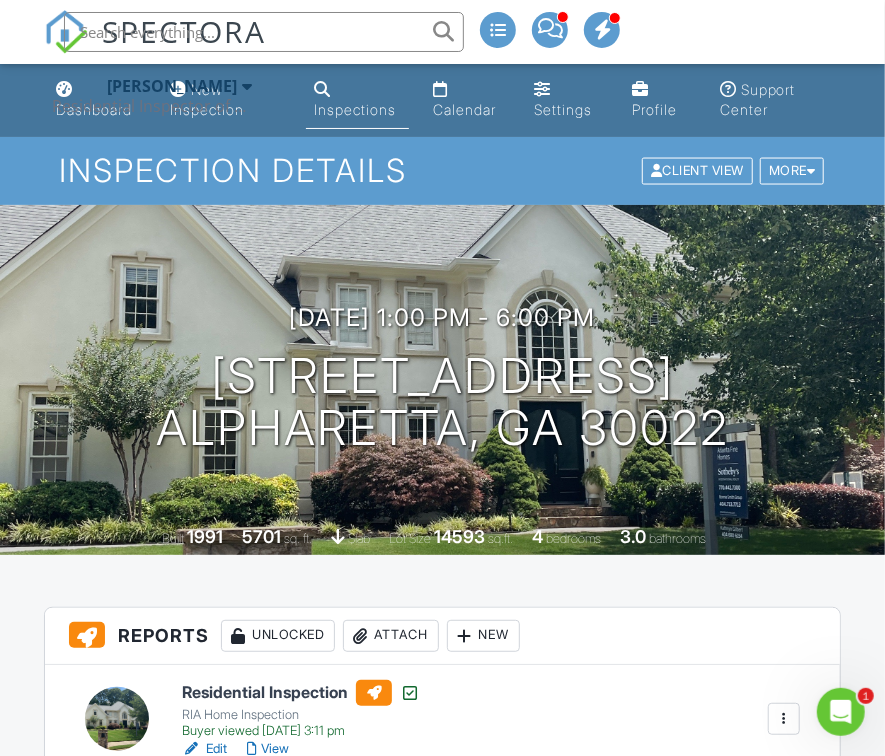 scroll, scrollTop: 0, scrollLeft: 0, axis: both 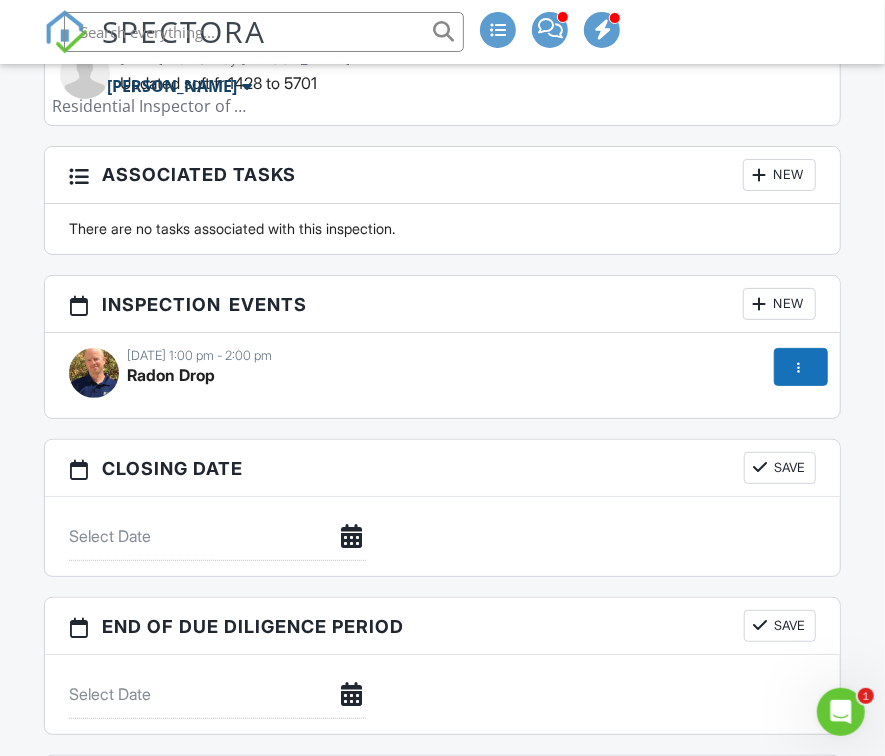 click at bounding box center (264, 32) 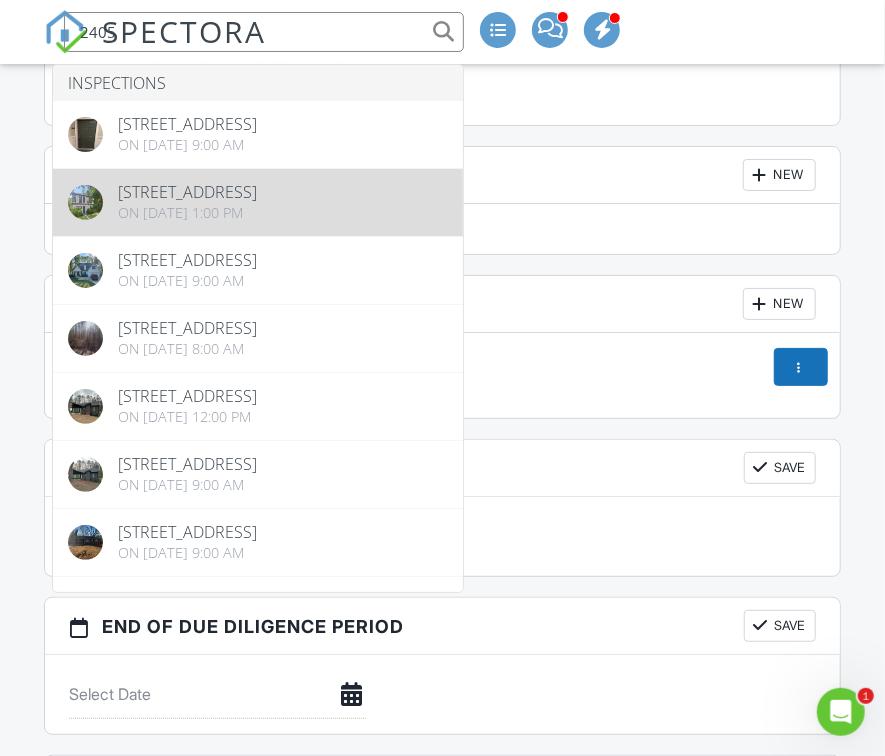 type on "2405" 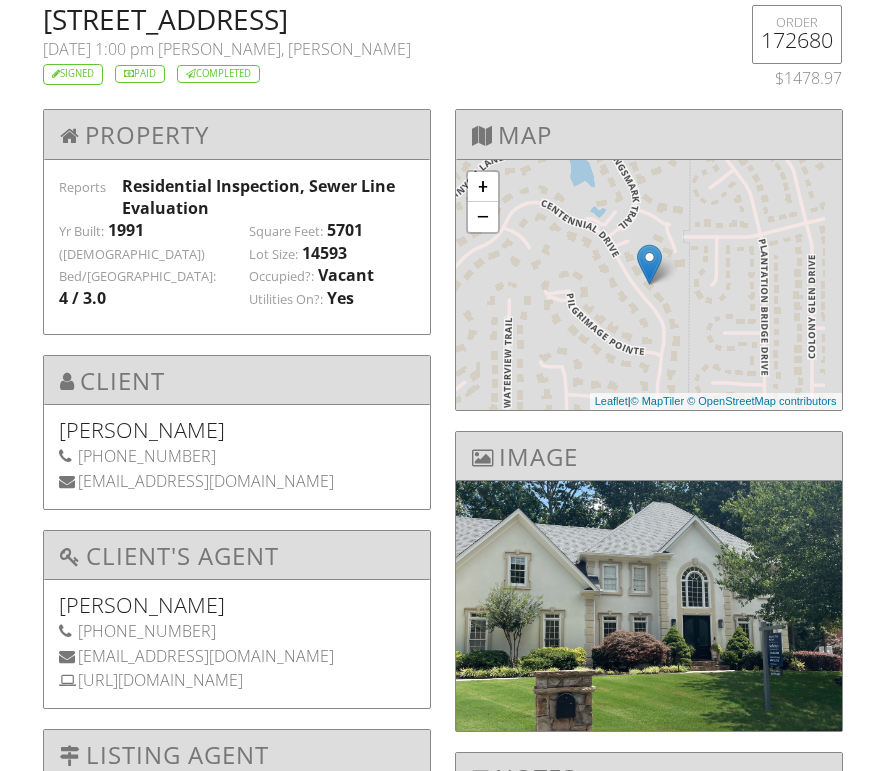 scroll, scrollTop: 0, scrollLeft: 0, axis: both 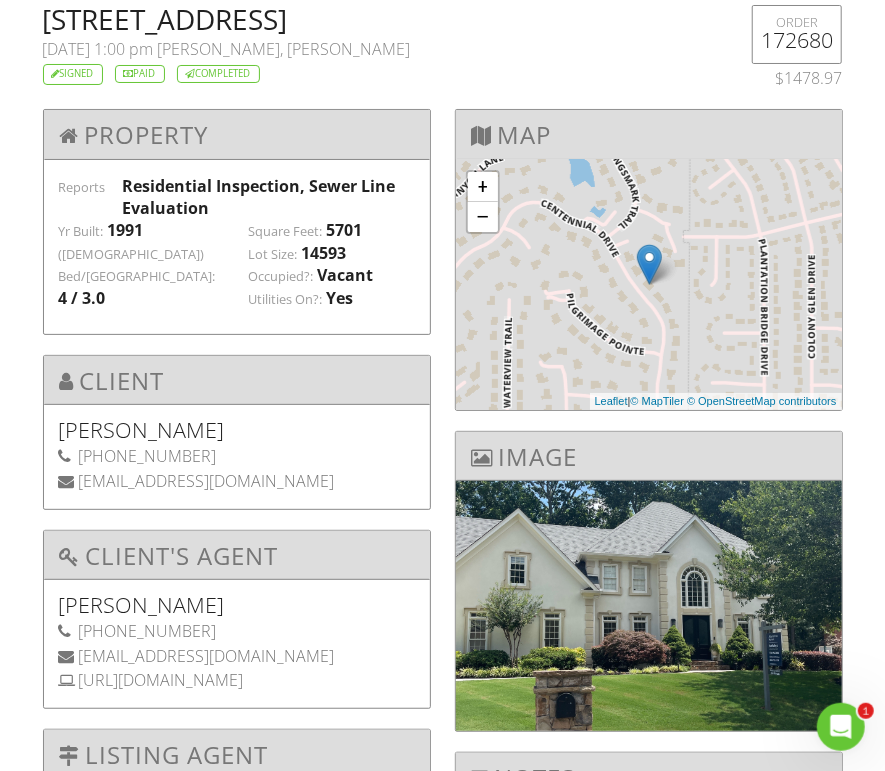 click on "[STREET_ADDRESS]" at bounding box center (374, 19) 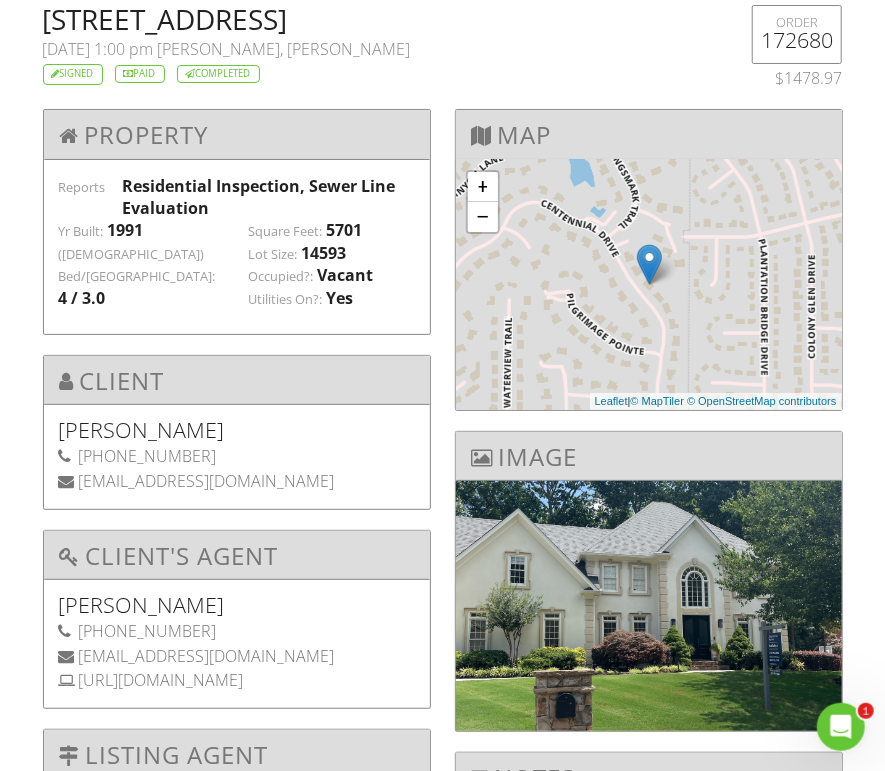 drag, startPoint x: 85, startPoint y: 20, endPoint x: 275, endPoint y: 25, distance: 190.06578 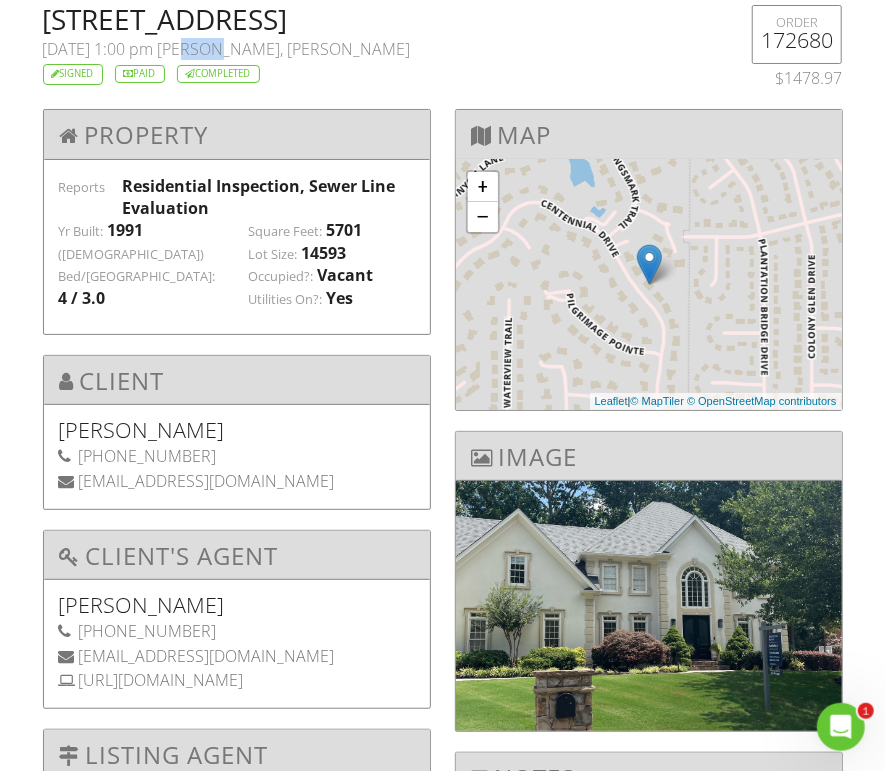 click on "Todd Rymer, Kris Sewer Scope" at bounding box center [284, 49] 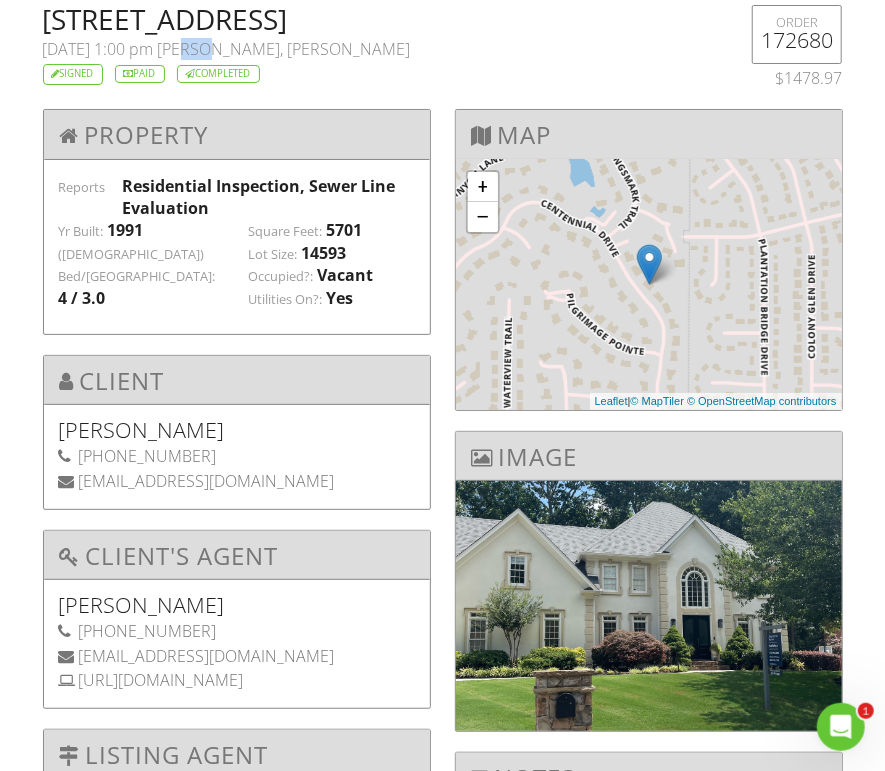 click on "Todd Rymer, Kris Sewer Scope" at bounding box center (284, 49) 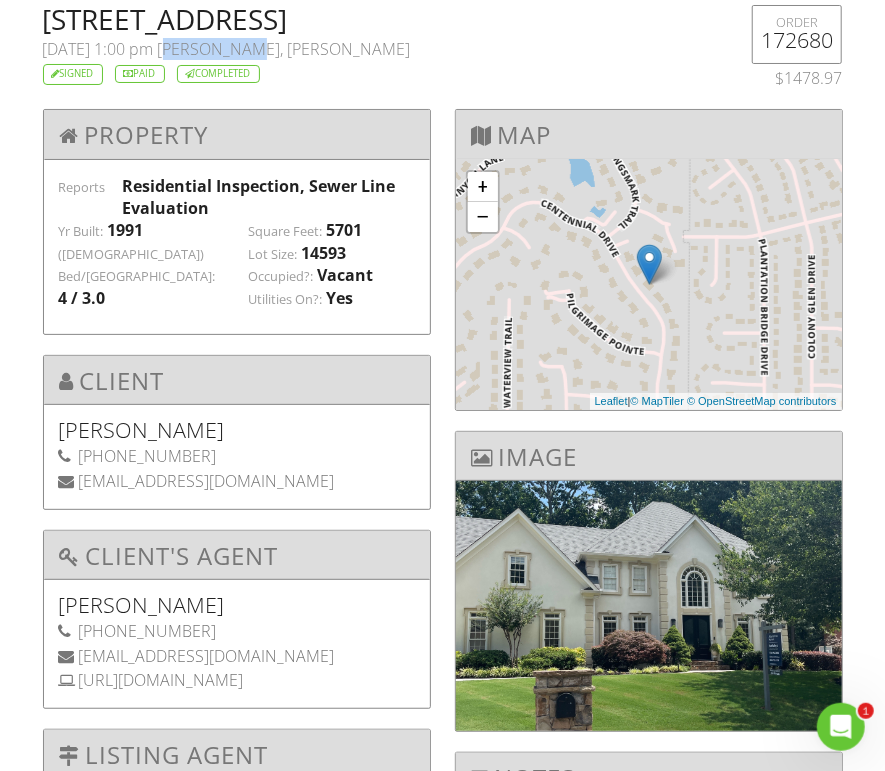 drag, startPoint x: 211, startPoint y: 43, endPoint x: 244, endPoint y: 42, distance: 33.01515 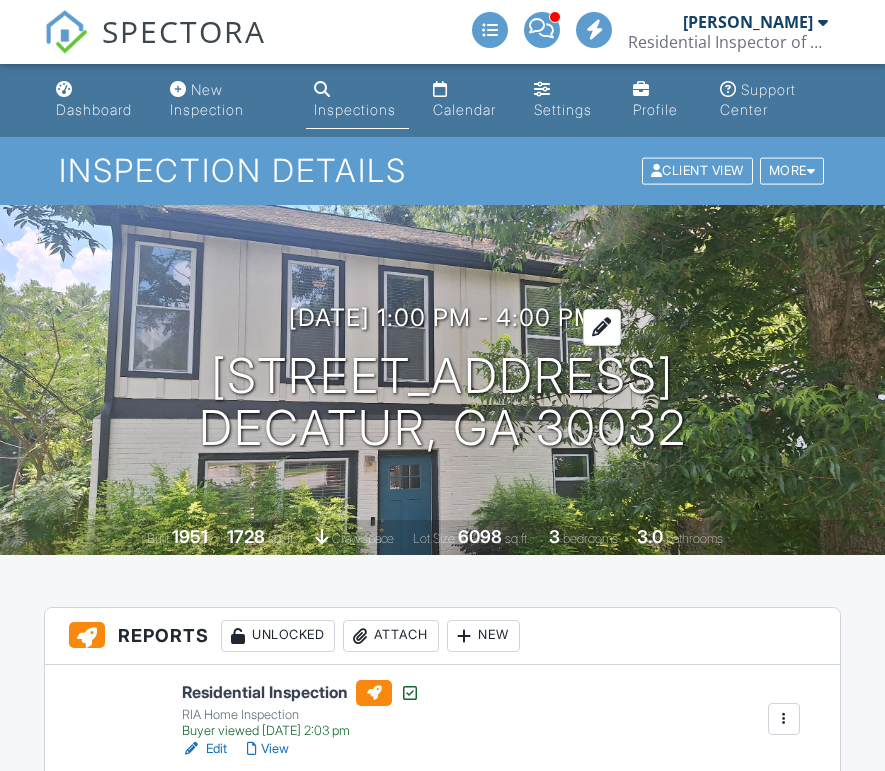 scroll, scrollTop: 300, scrollLeft: 0, axis: vertical 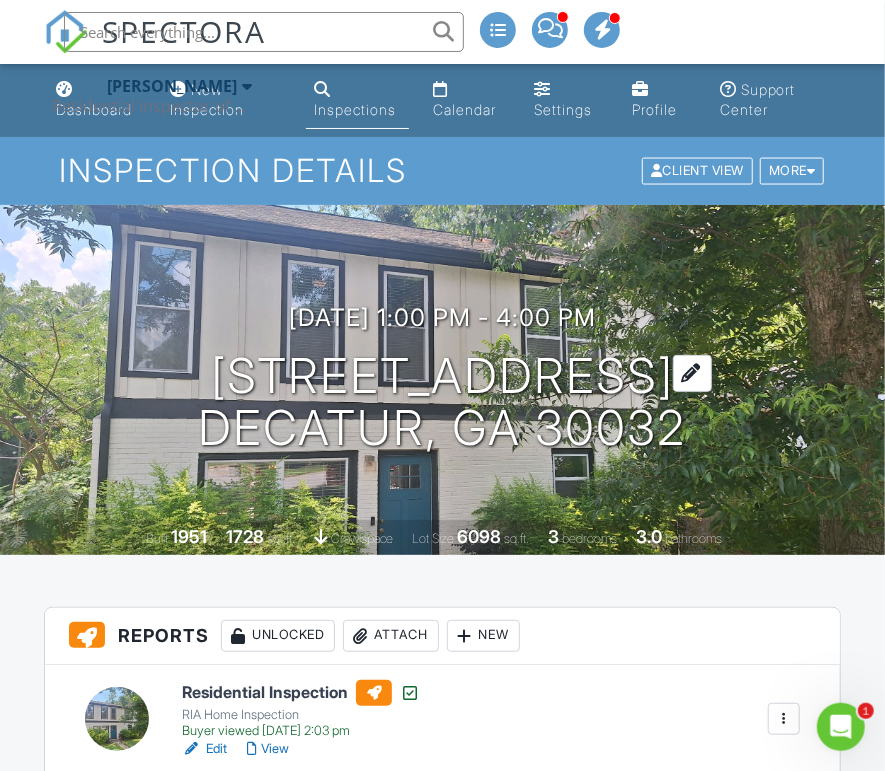 click on "[STREET_ADDRESS]
[GEOGRAPHIC_DATA], GA 30032" at bounding box center [443, 403] 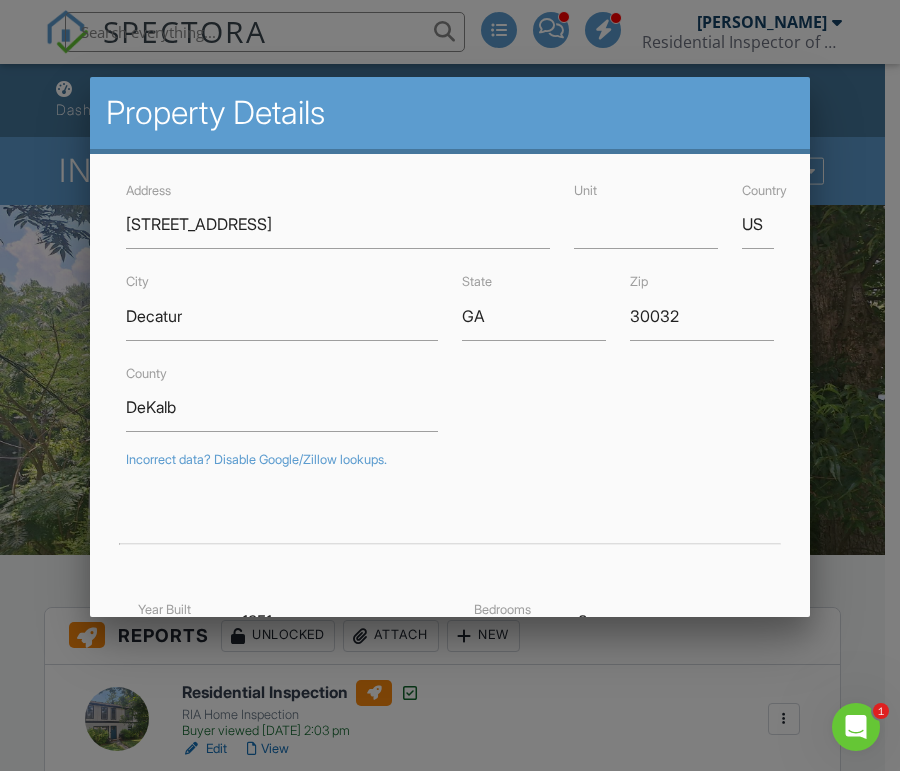 click at bounding box center [450, 382] 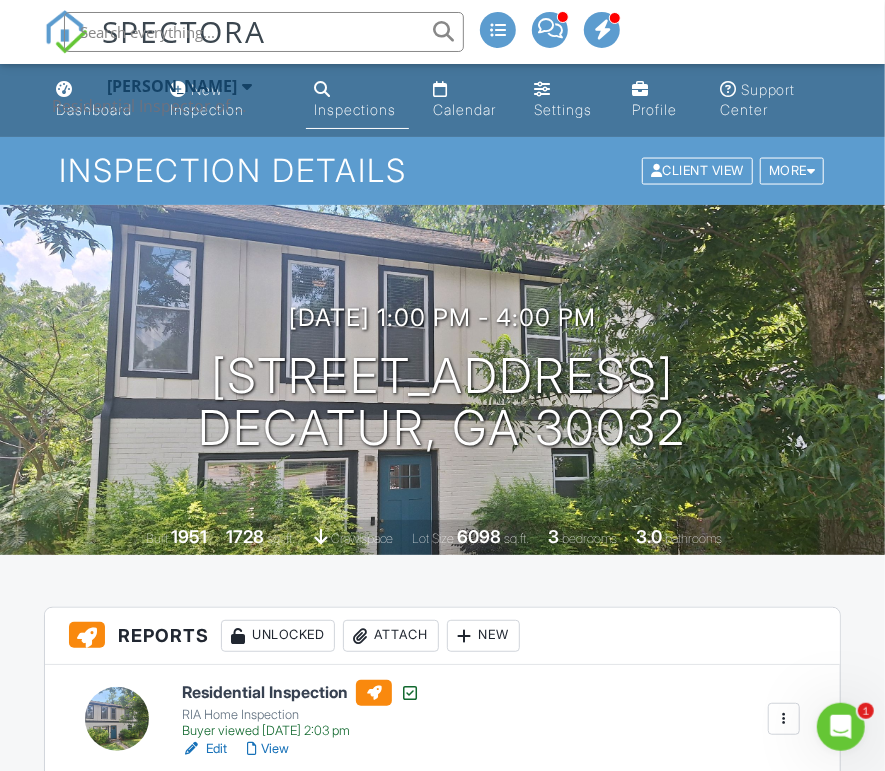 paste on "[STREET_ADDRESS]" 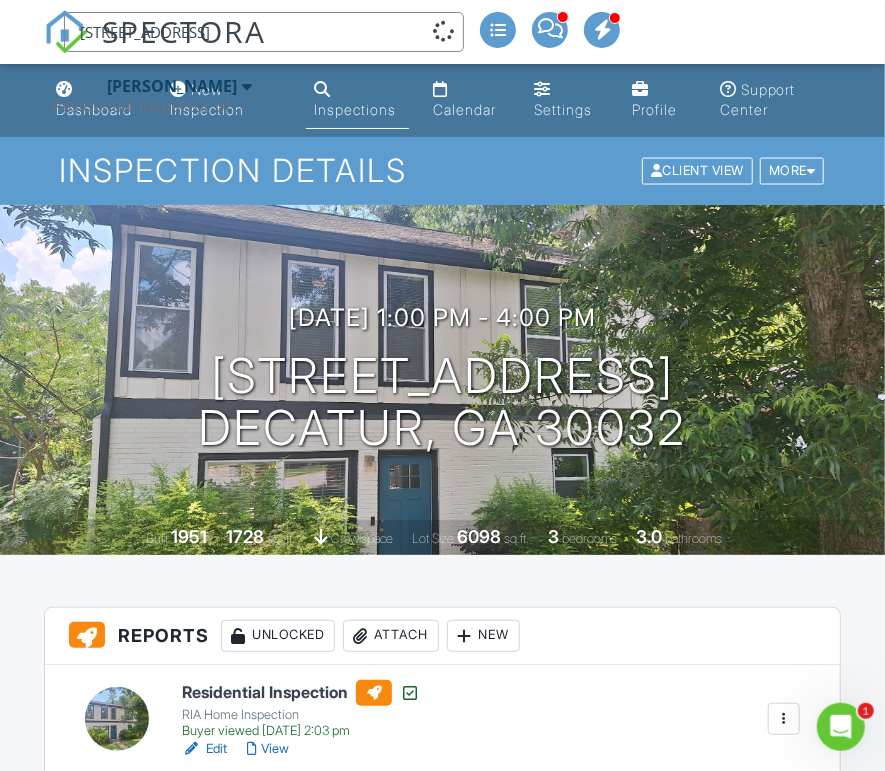 click on "[STREET_ADDRESS]" at bounding box center (264, 32) 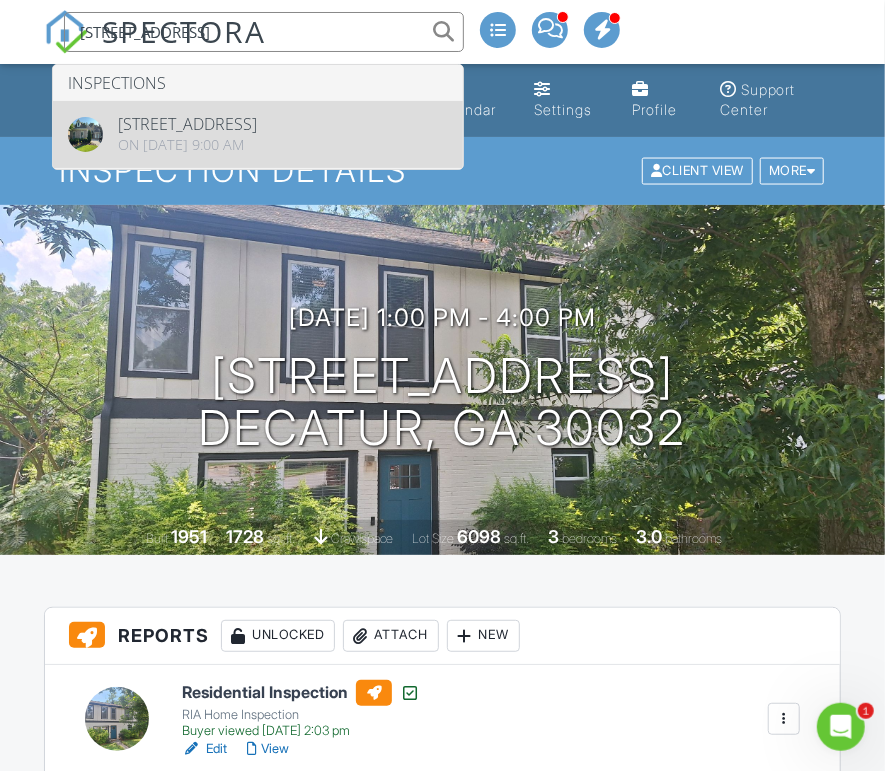 type on "[STREET_ADDRESS]" 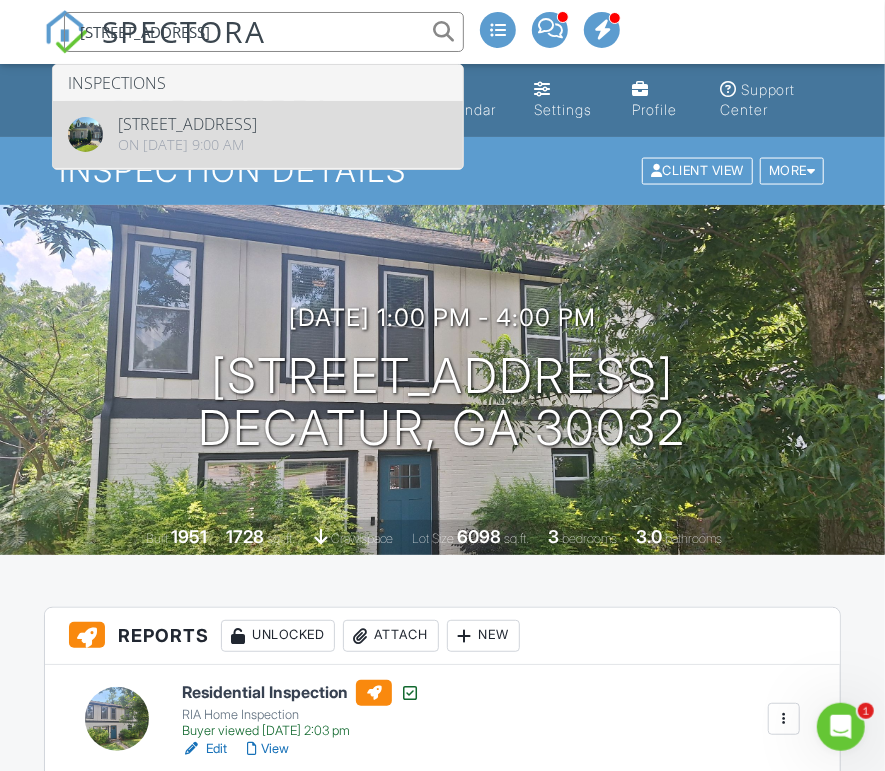 type 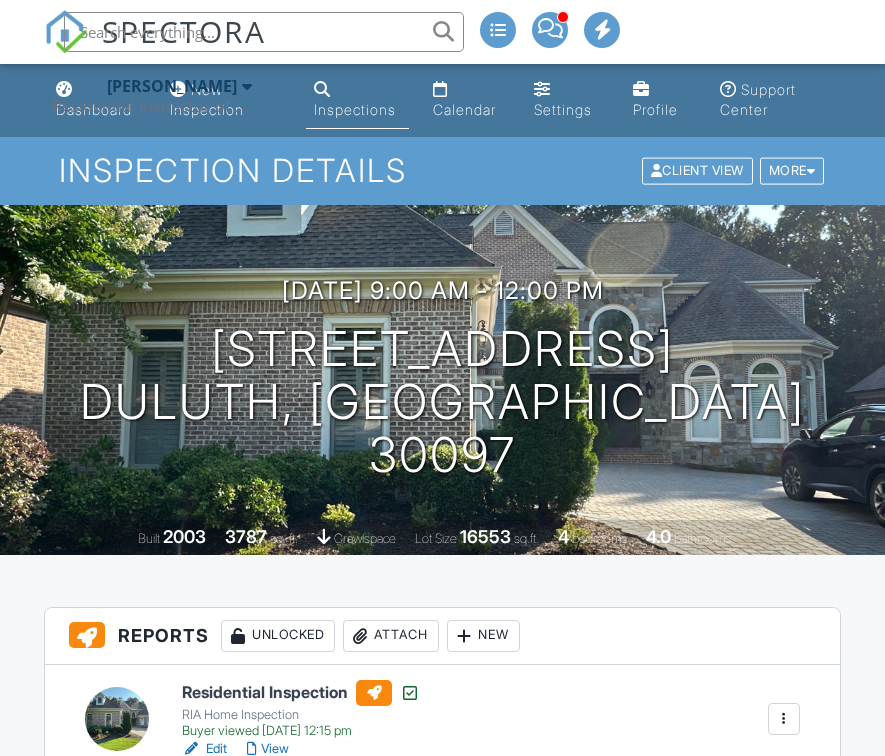 scroll, scrollTop: 0, scrollLeft: 0, axis: both 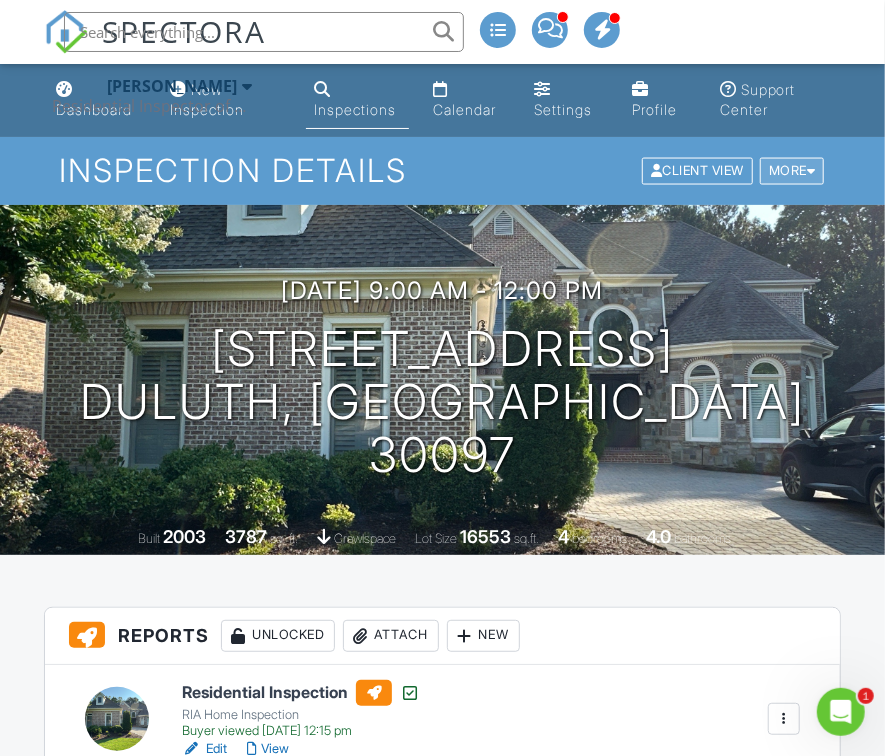 click at bounding box center (811, 171) 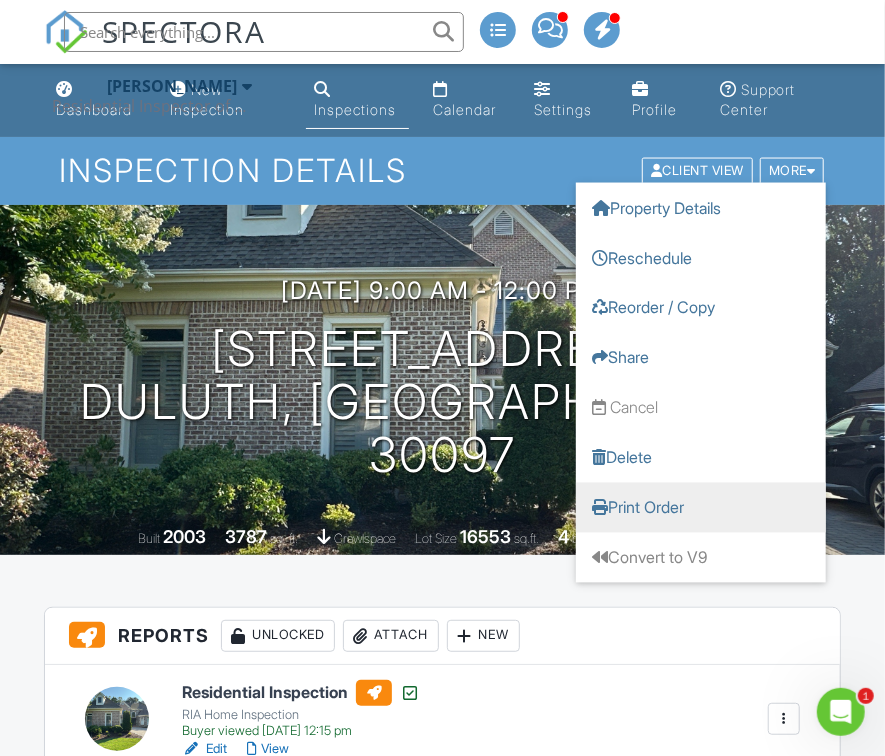 click on "Print Order" at bounding box center (701, 508) 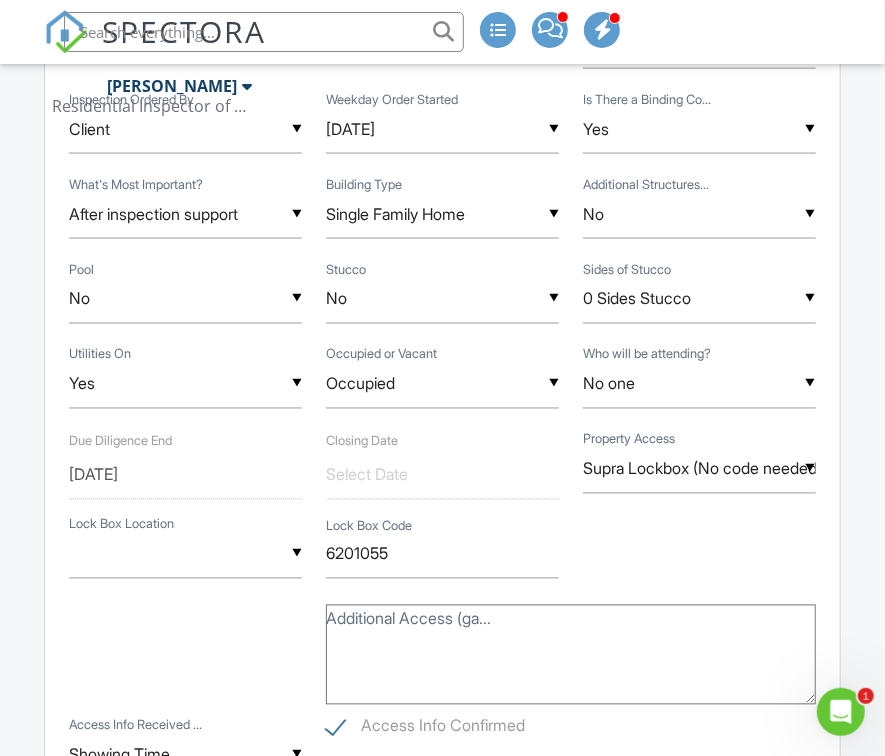 scroll, scrollTop: 1200, scrollLeft: 0, axis: vertical 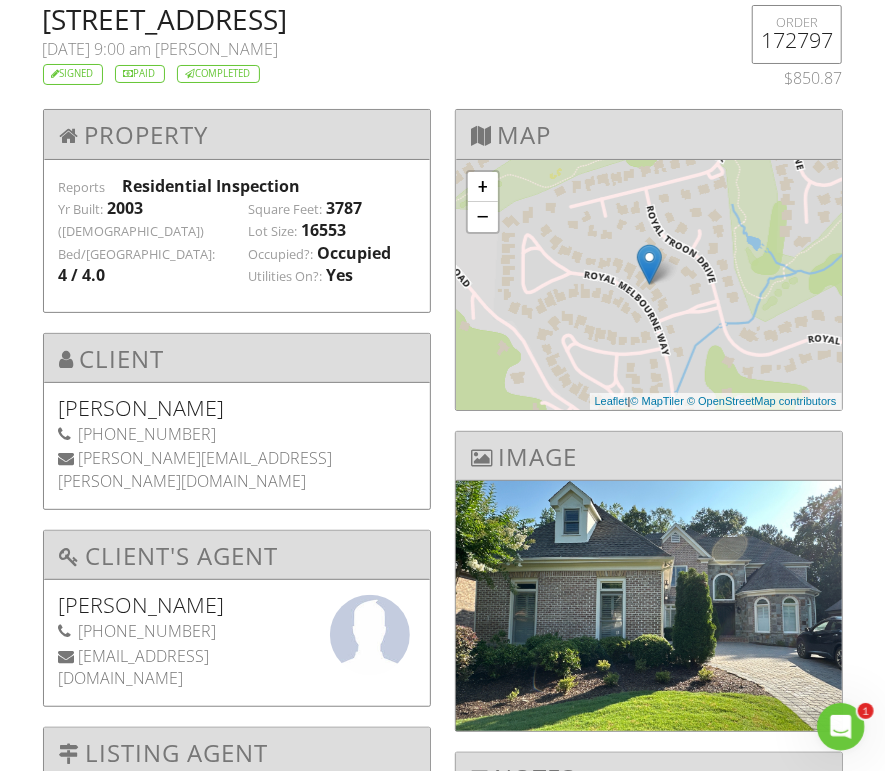 click on "[STREET_ADDRESS]" at bounding box center (374, 19) 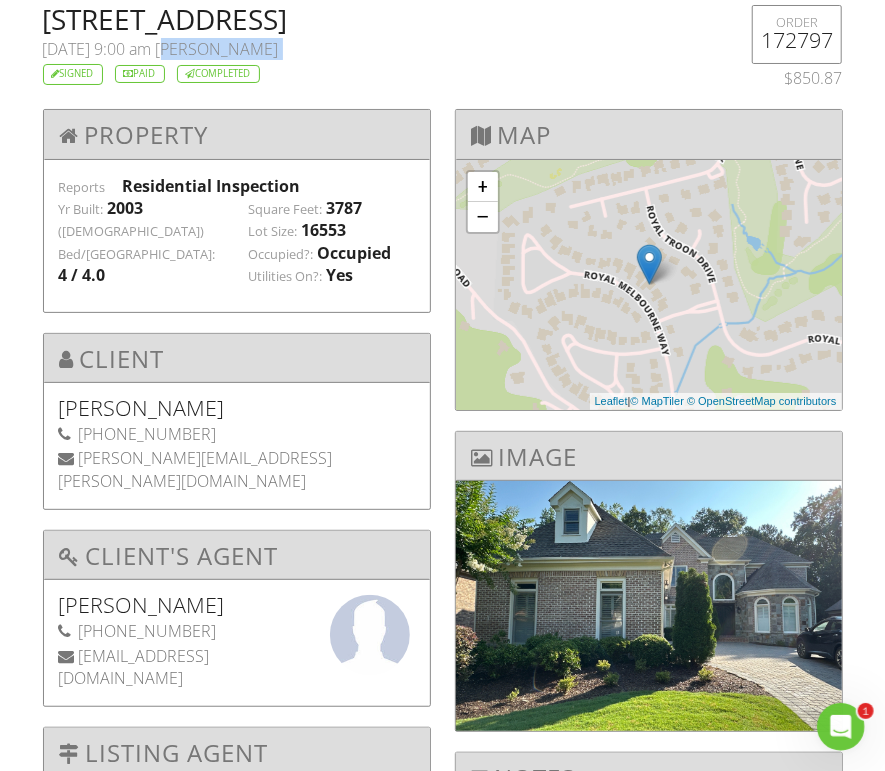 drag, startPoint x: 193, startPoint y: 49, endPoint x: 266, endPoint y: 49, distance: 73 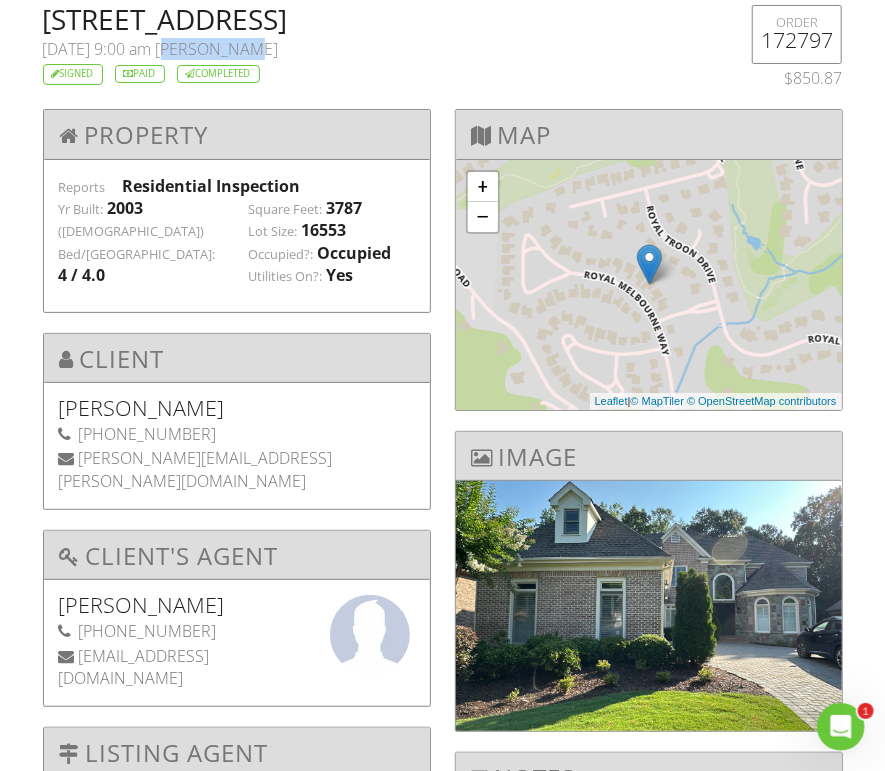 drag, startPoint x: 220, startPoint y: 49, endPoint x: 239, endPoint y: 52, distance: 19.235384 